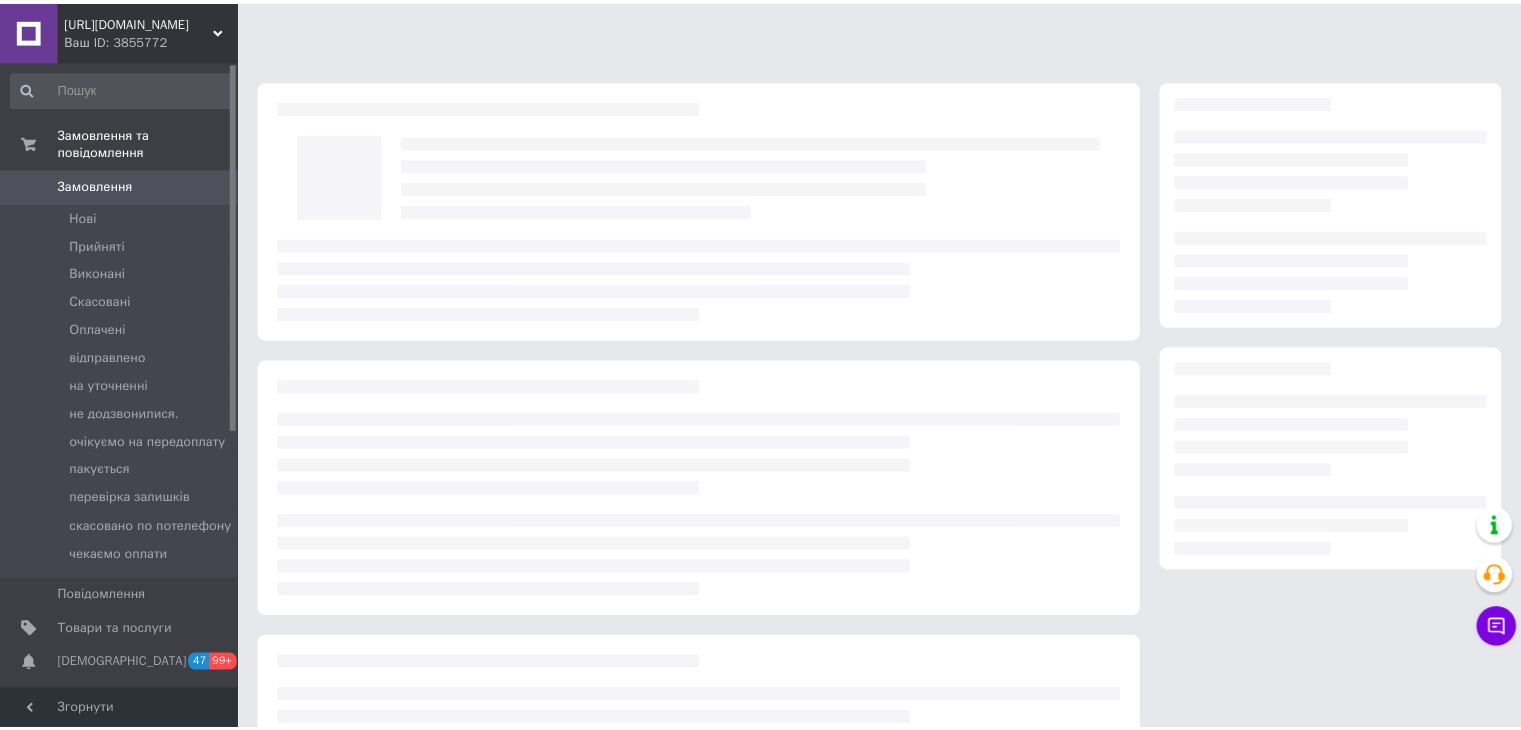 scroll, scrollTop: 0, scrollLeft: 0, axis: both 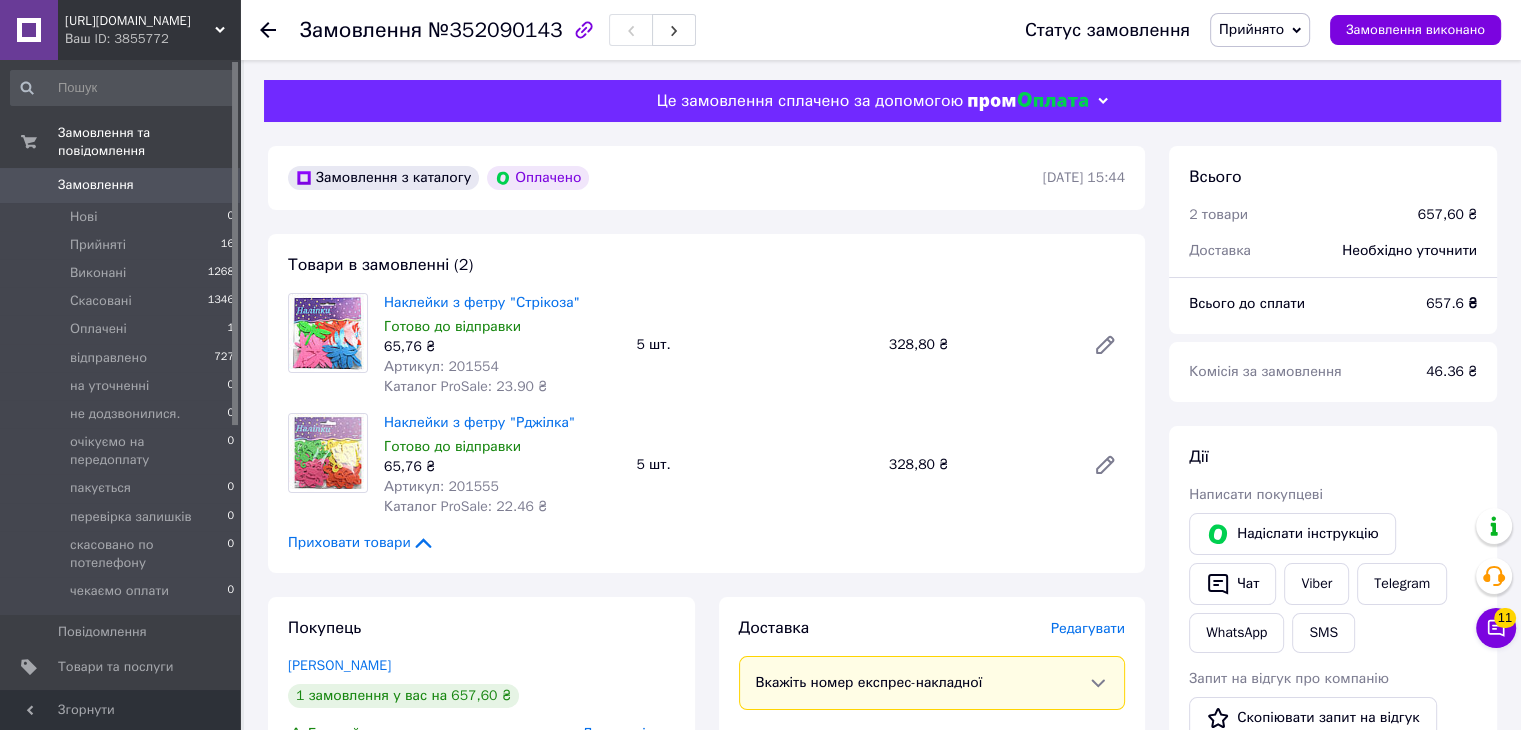 click on "Артикул: 201554" at bounding box center (441, 366) 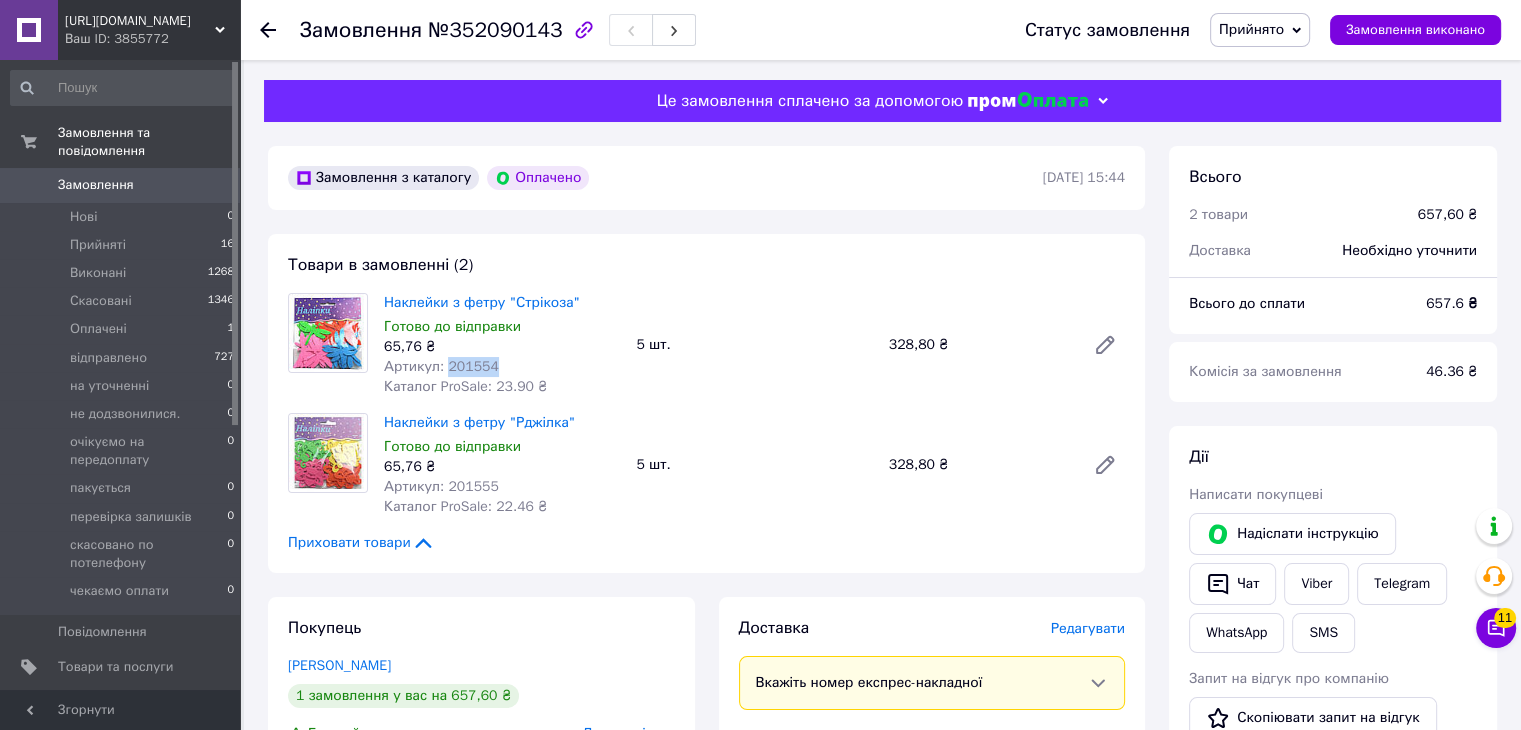 click on "Артикул: 201554" at bounding box center (441, 366) 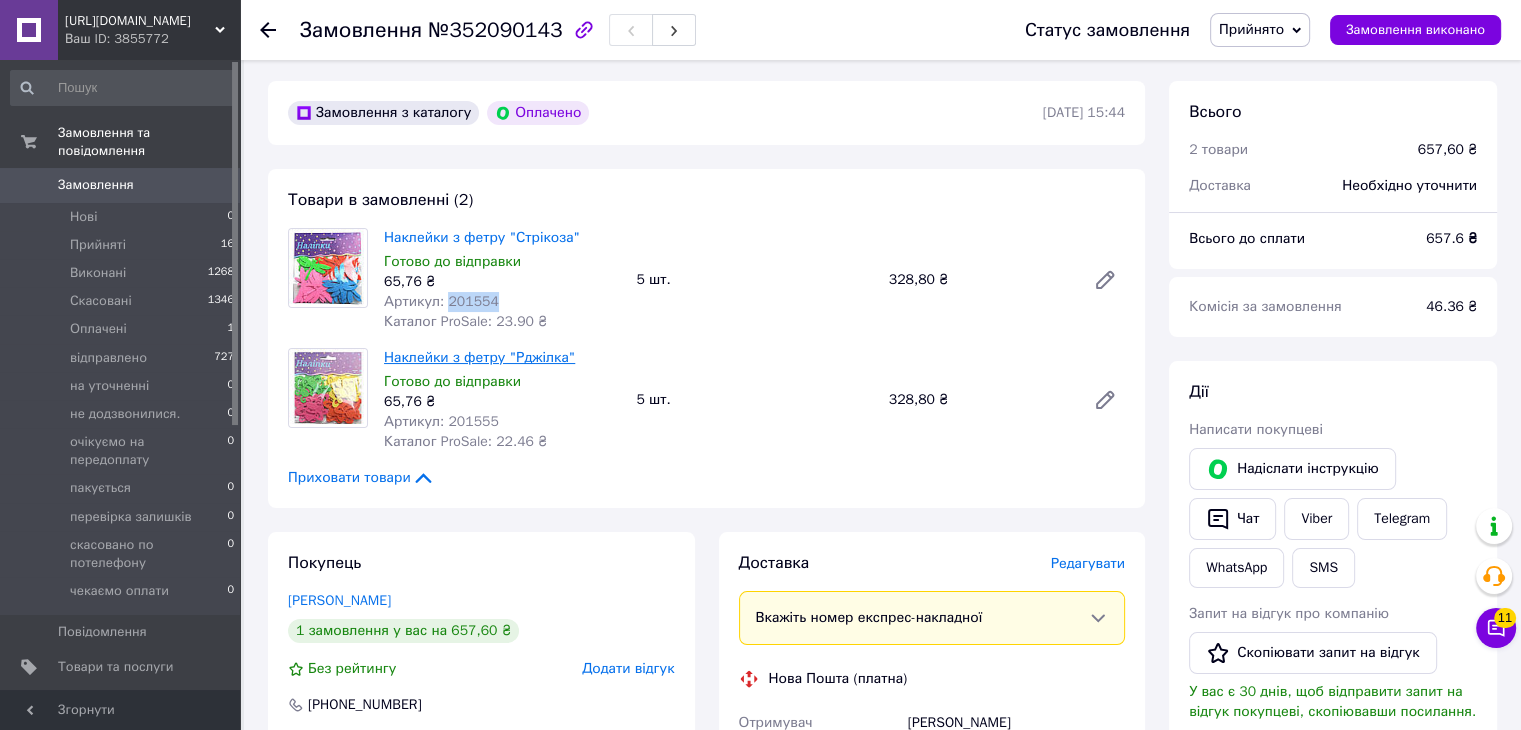 scroll, scrollTop: 100, scrollLeft: 0, axis: vertical 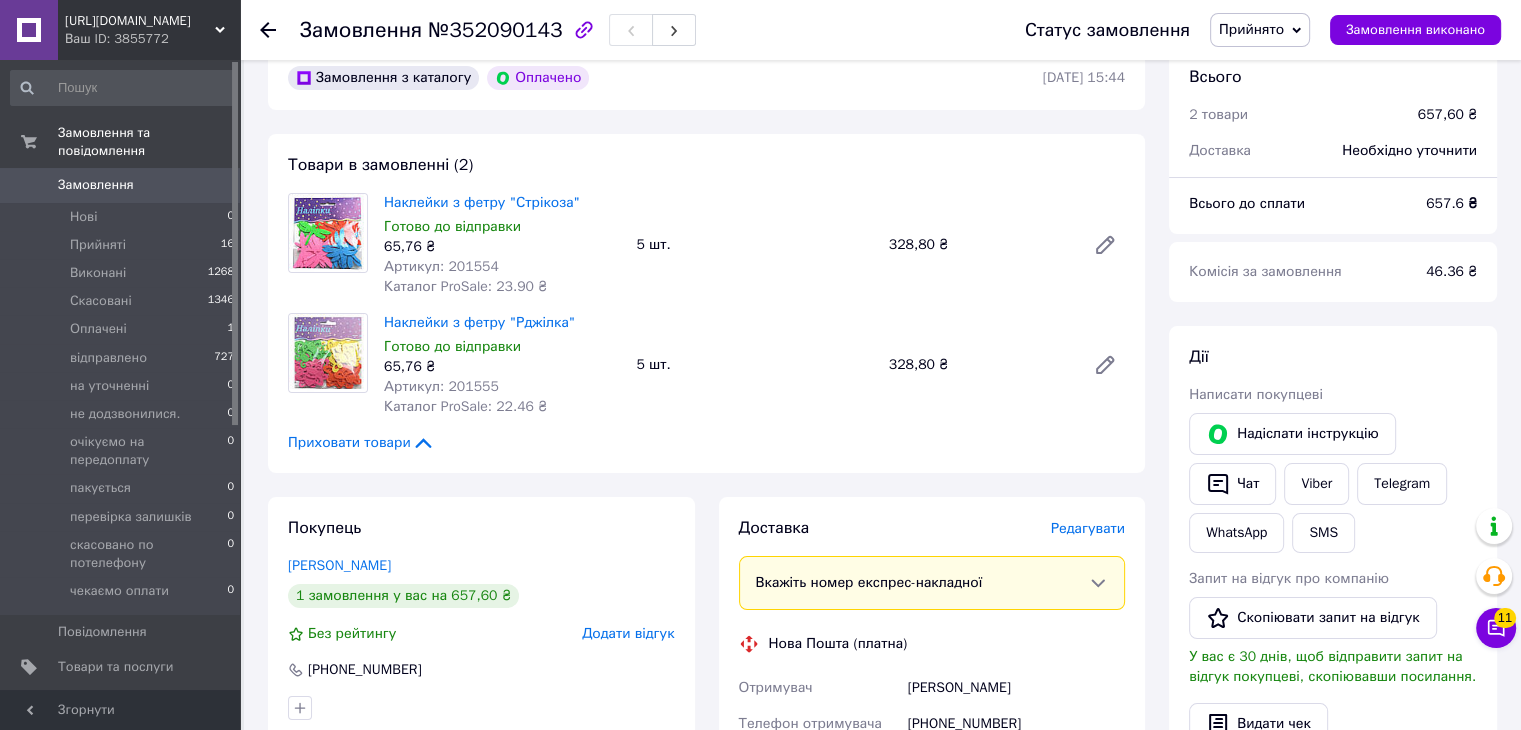 click on "Артикул: 201555" at bounding box center (441, 386) 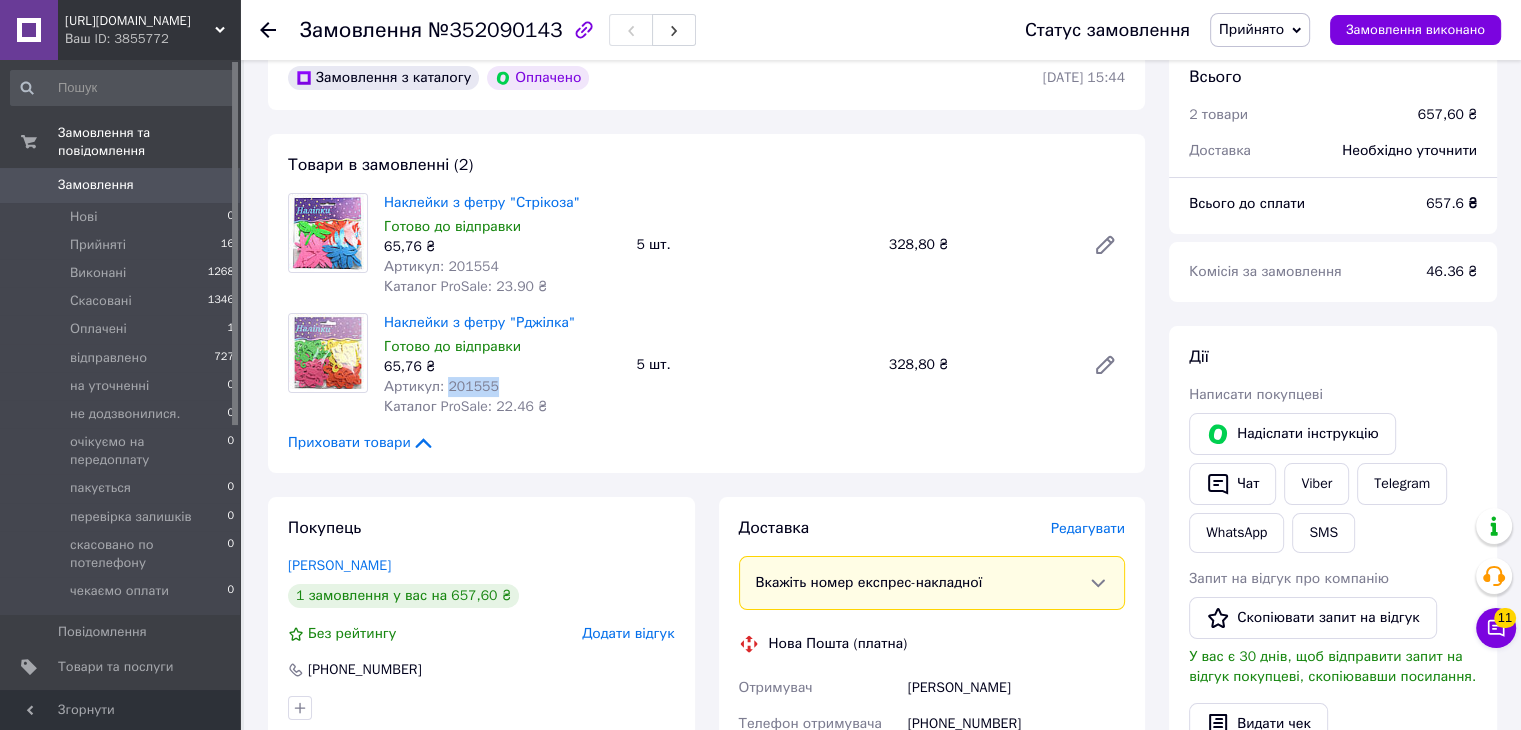 click on "Артикул: 201555" at bounding box center (441, 386) 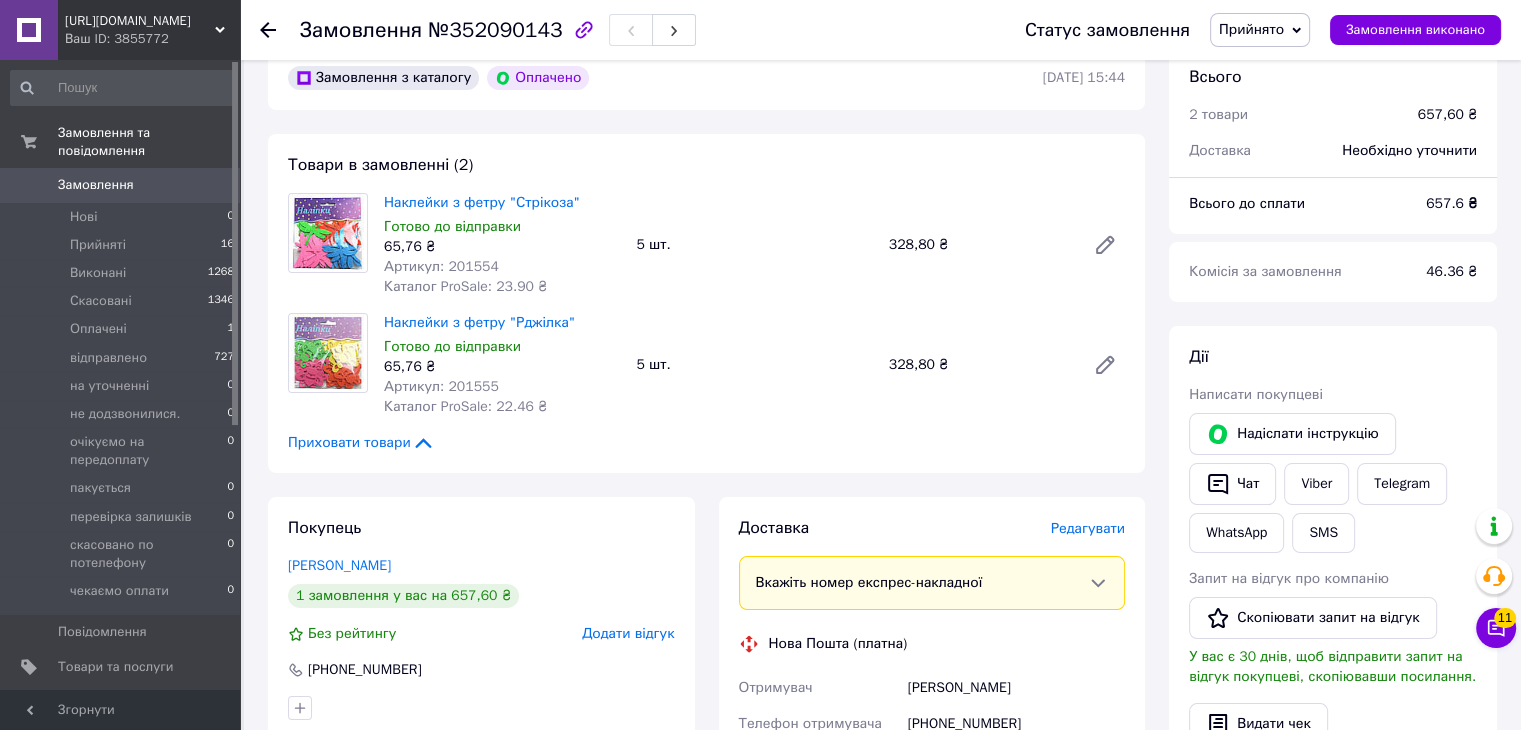 click on "№352090143" at bounding box center (495, 30) 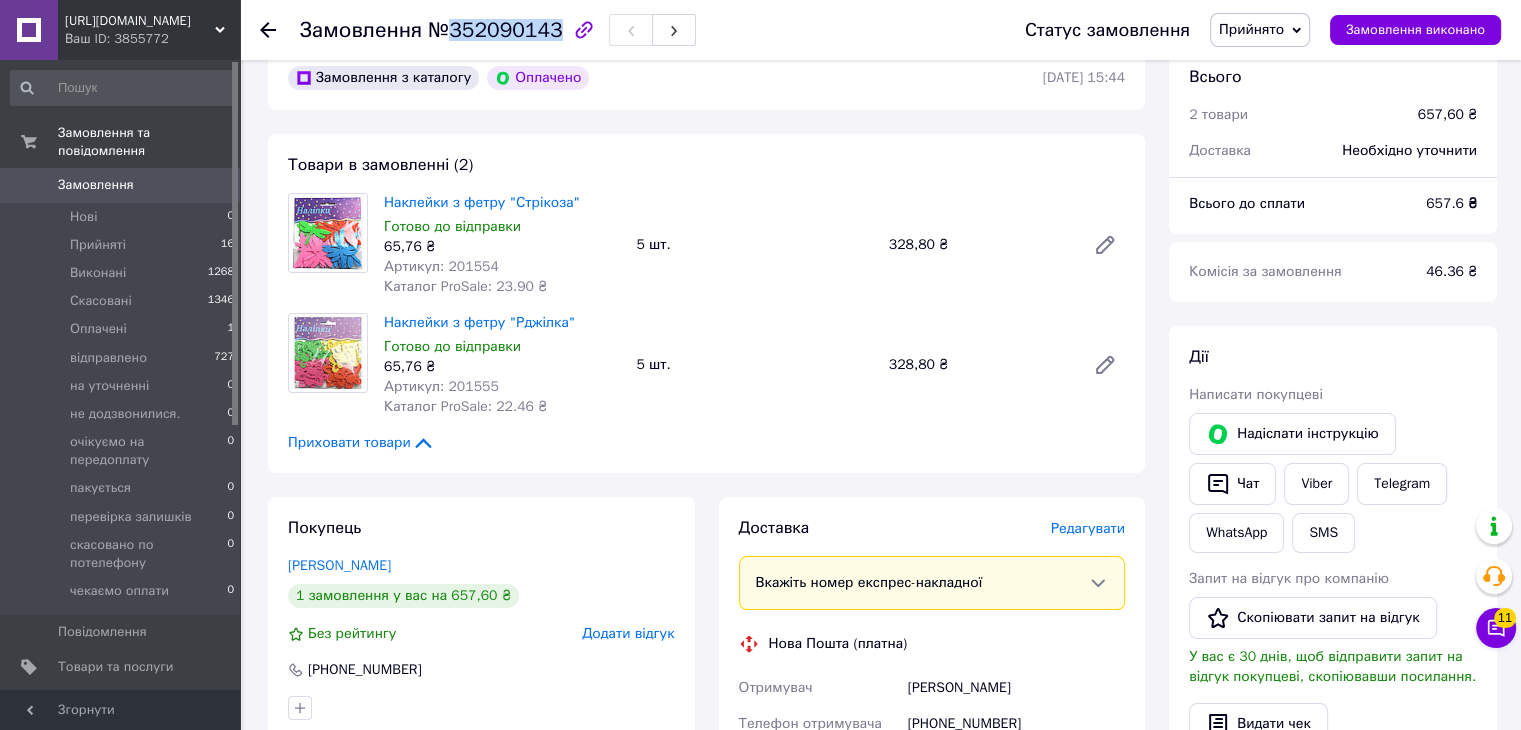 click on "№352090143" at bounding box center [495, 30] 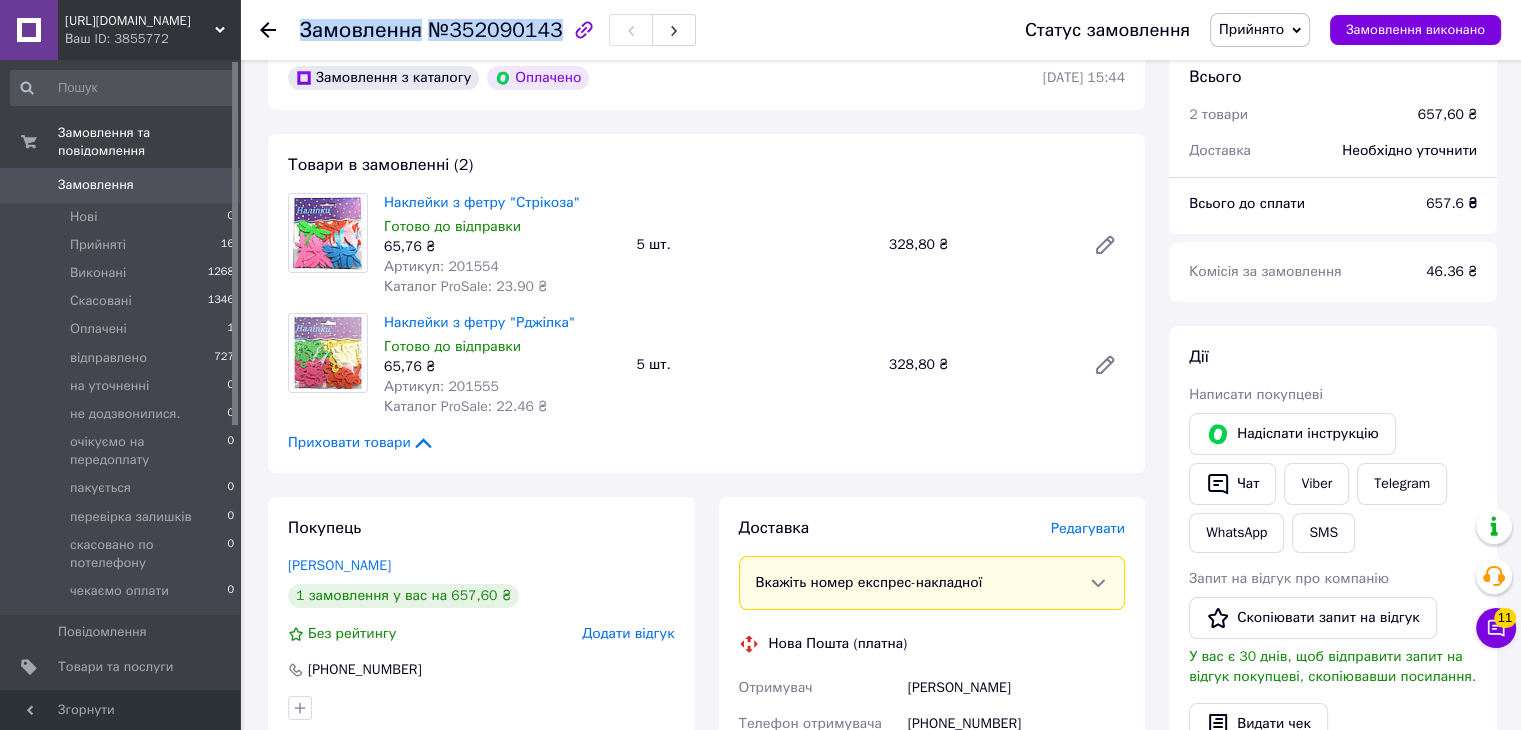 click on "№352090143" at bounding box center [495, 30] 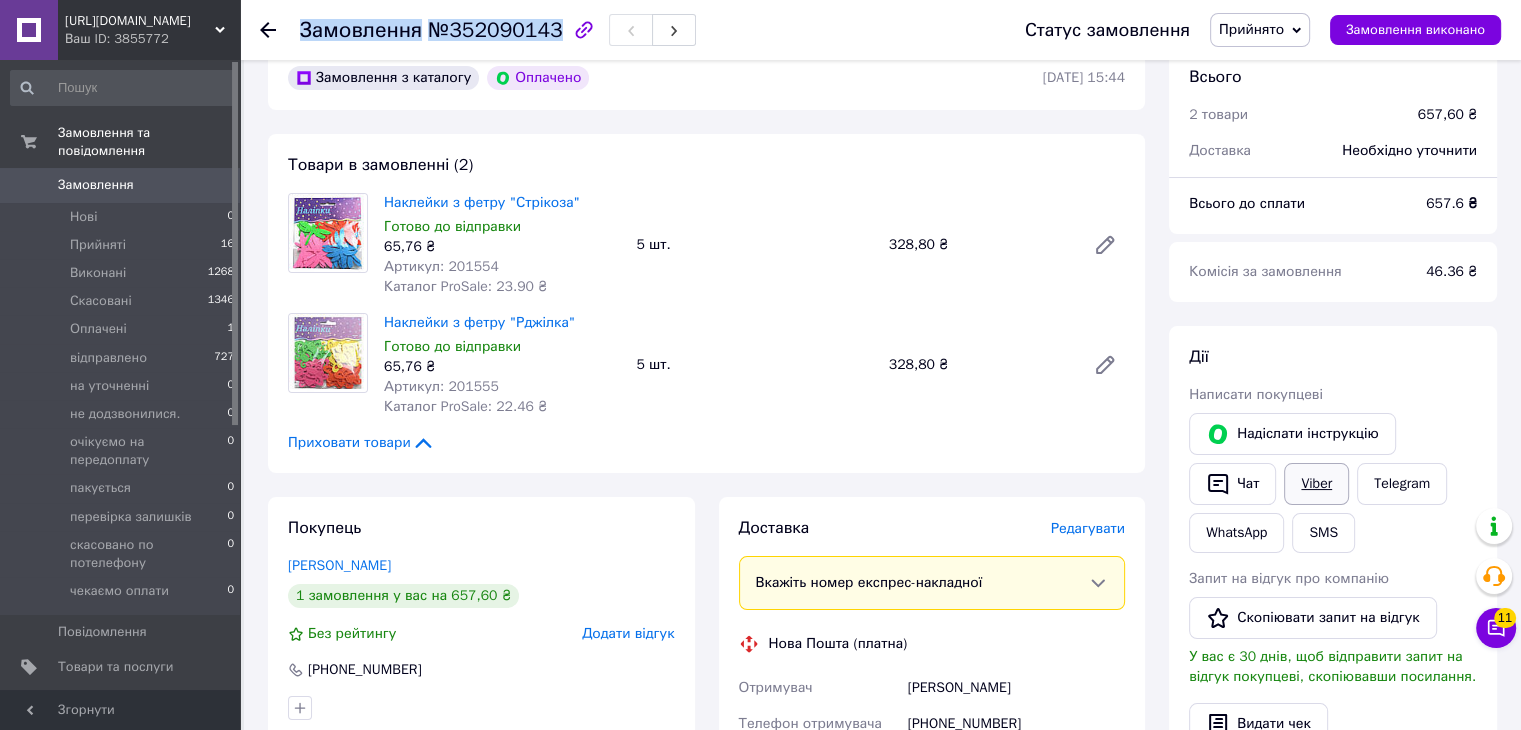 click on "Viber" at bounding box center (1316, 484) 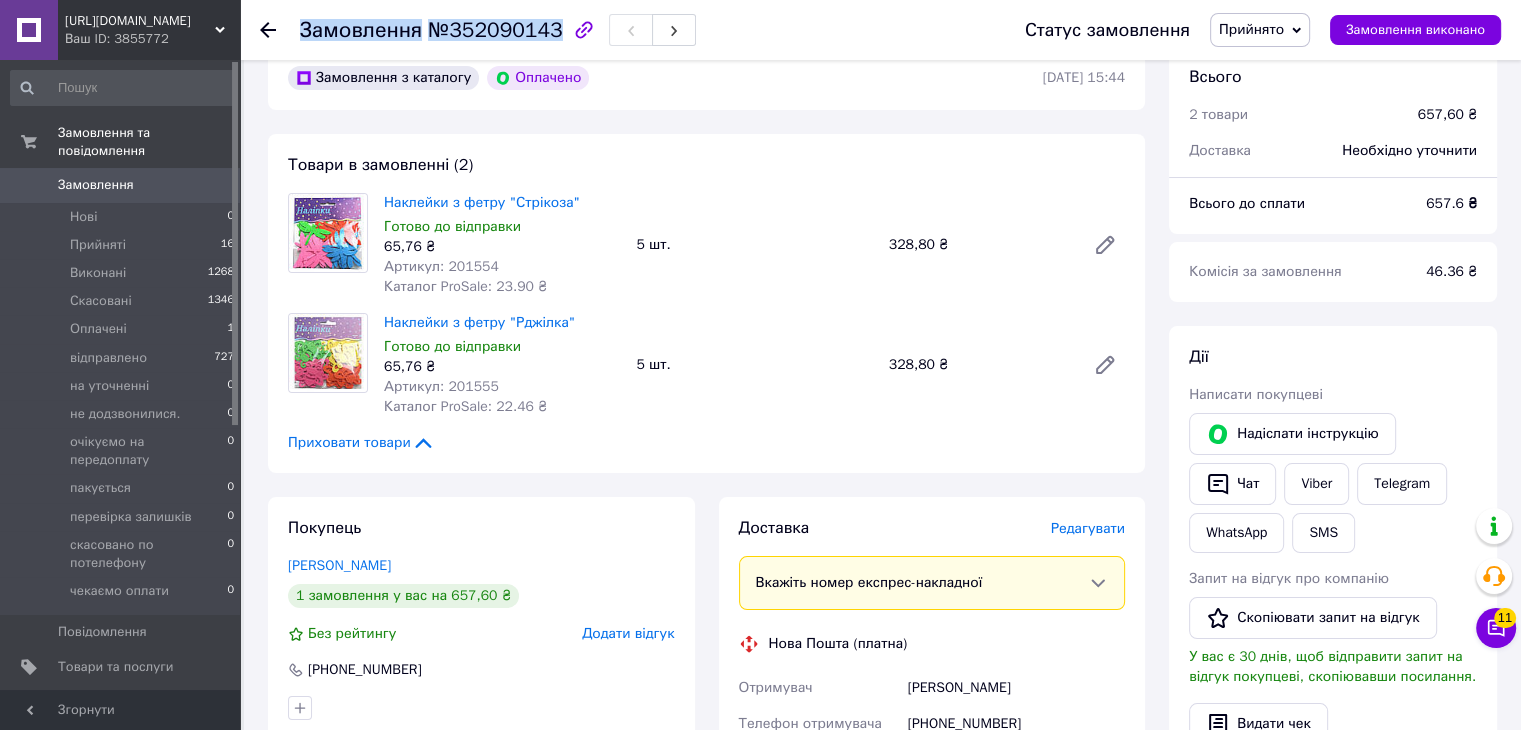 click on "Прийнято" at bounding box center [1251, 29] 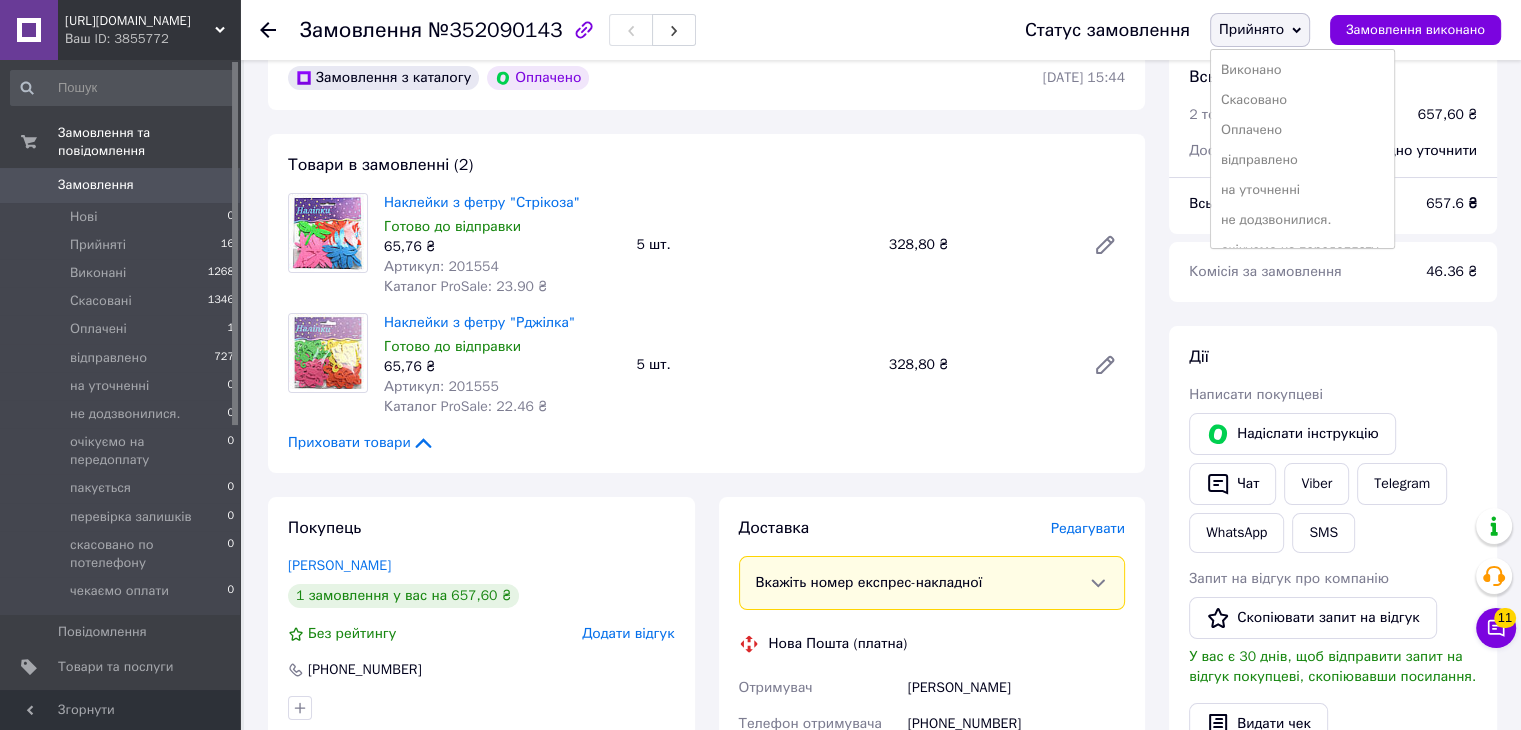 click on "відправлено" at bounding box center (1303, 160) 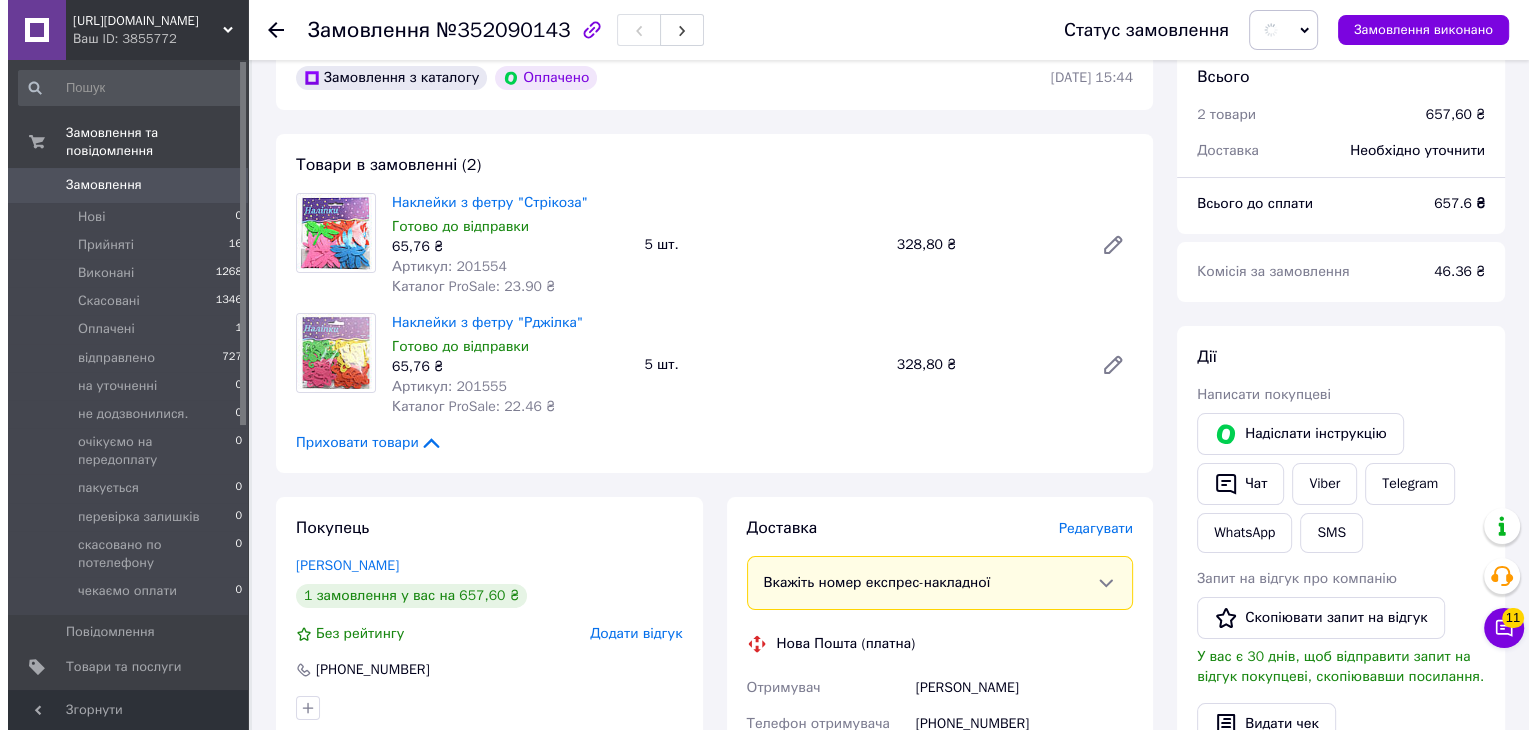 scroll, scrollTop: 200, scrollLeft: 0, axis: vertical 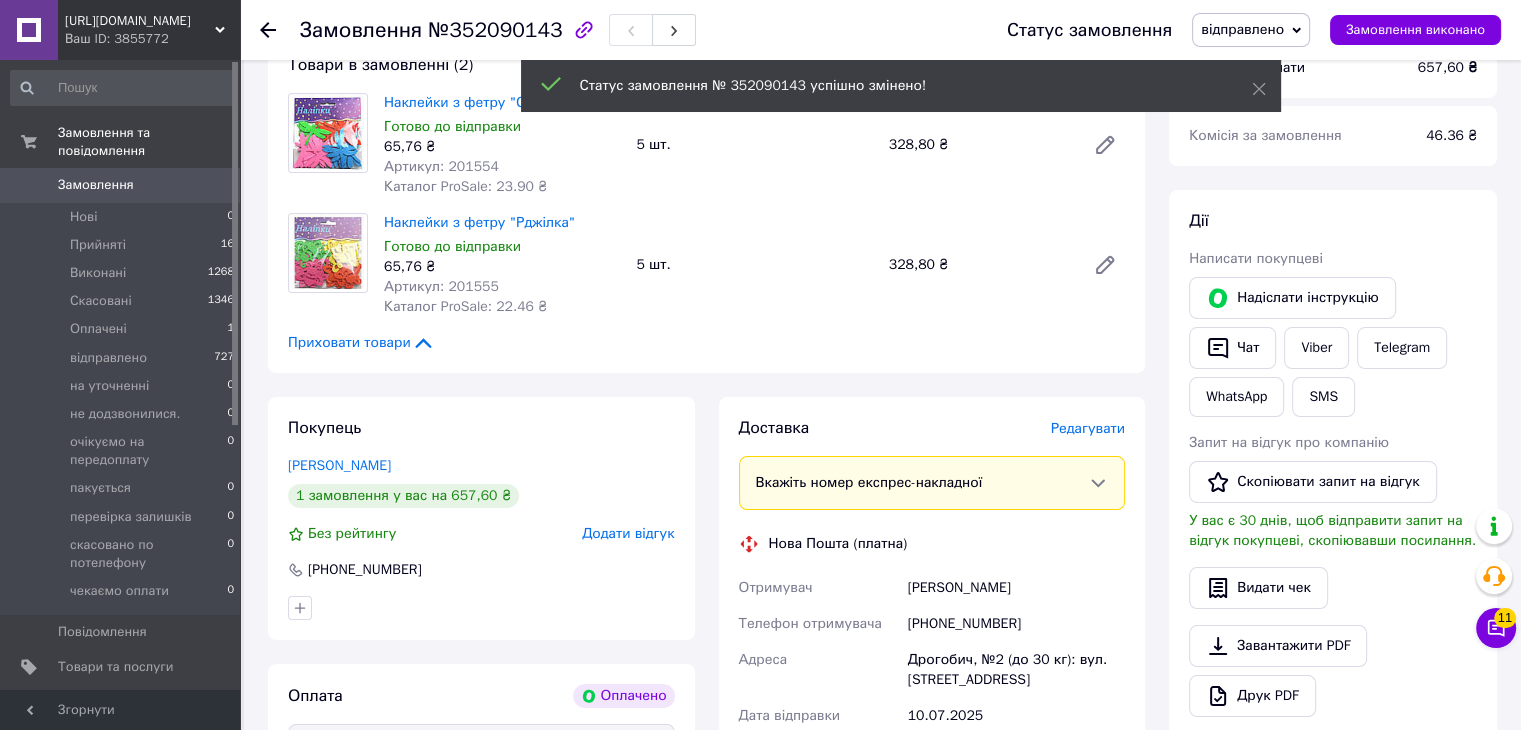 click on "Редагувати" at bounding box center [1088, 428] 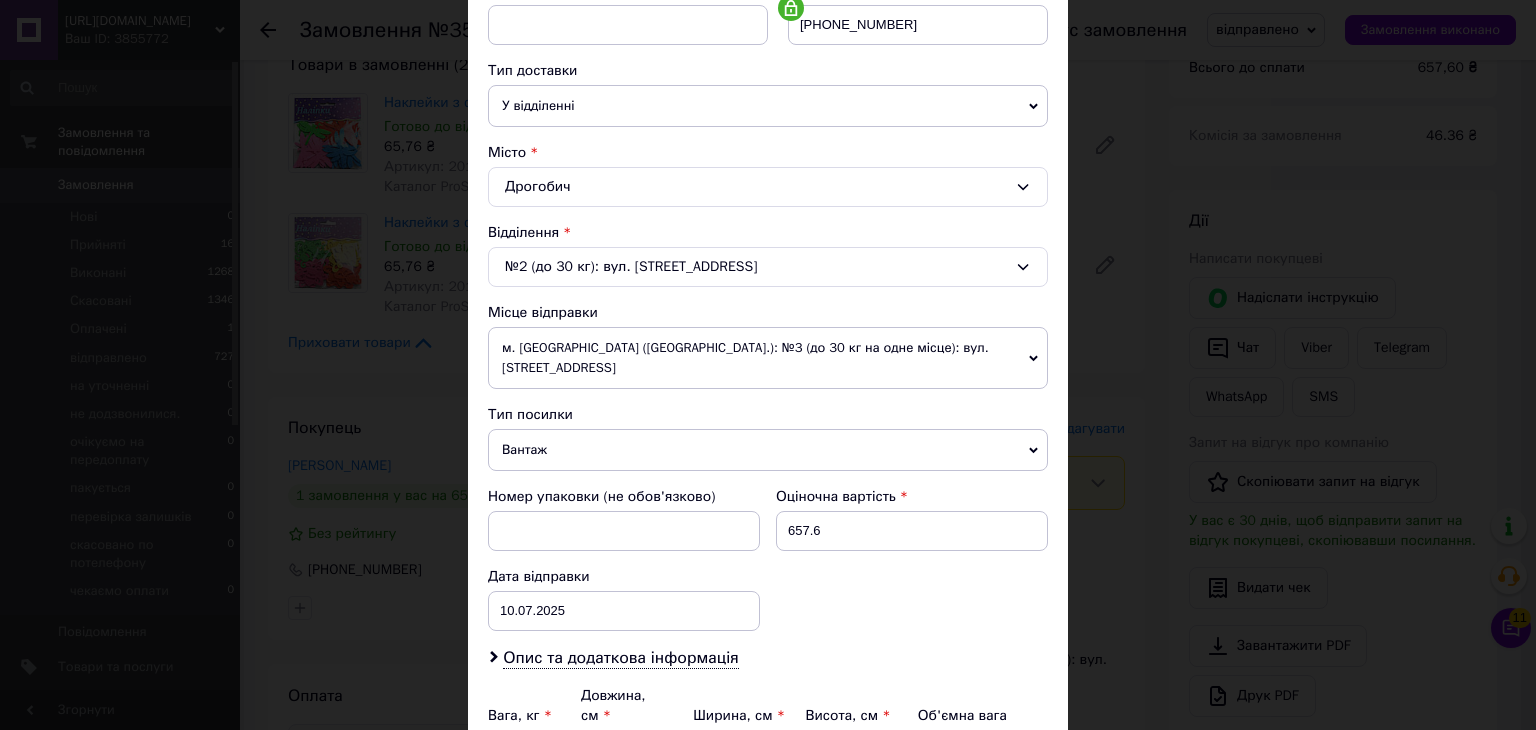 scroll, scrollTop: 600, scrollLeft: 0, axis: vertical 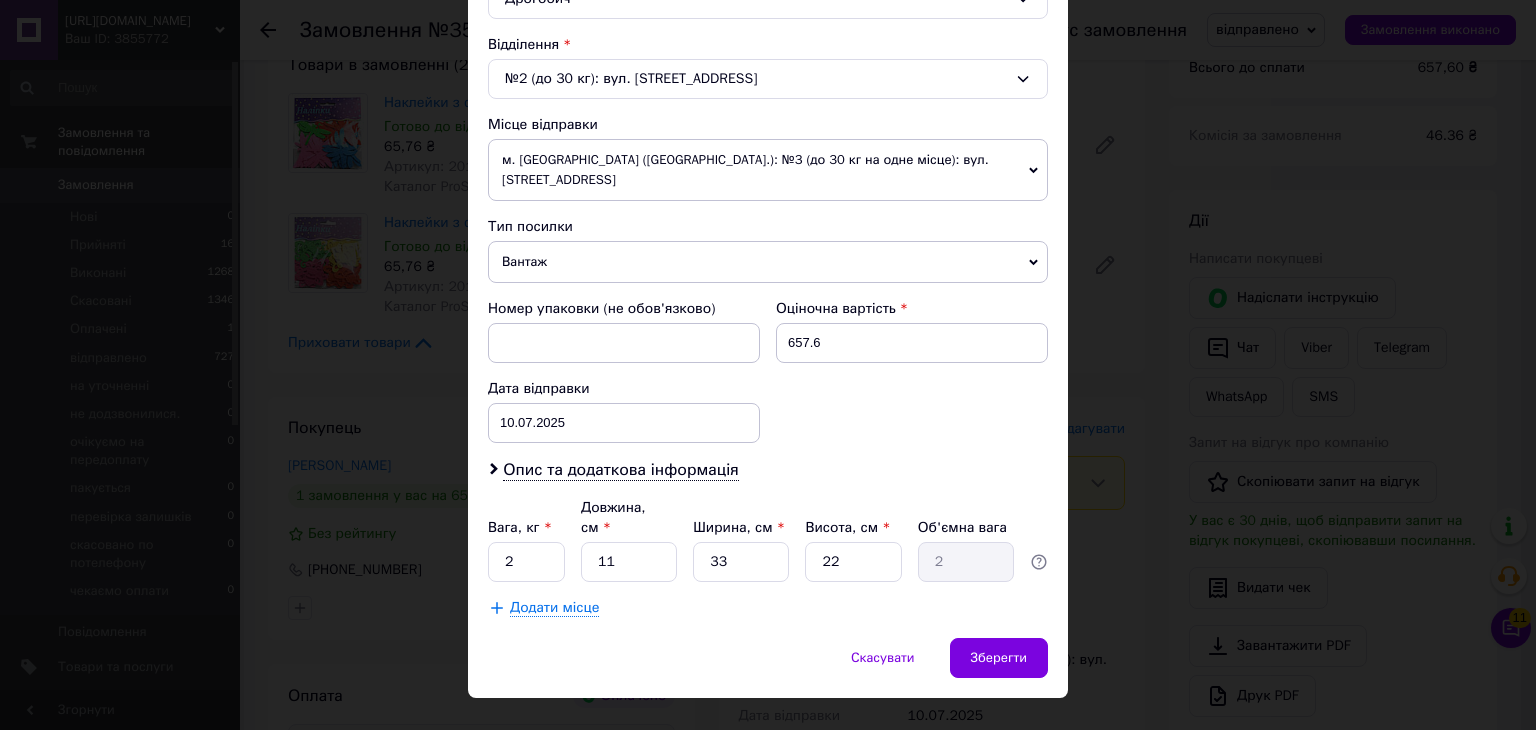 click on "м. [GEOGRAPHIC_DATA] ([GEOGRAPHIC_DATA].): №3 (до 30 кг на одне місце): вул. [STREET_ADDRESS]" at bounding box center [768, 170] 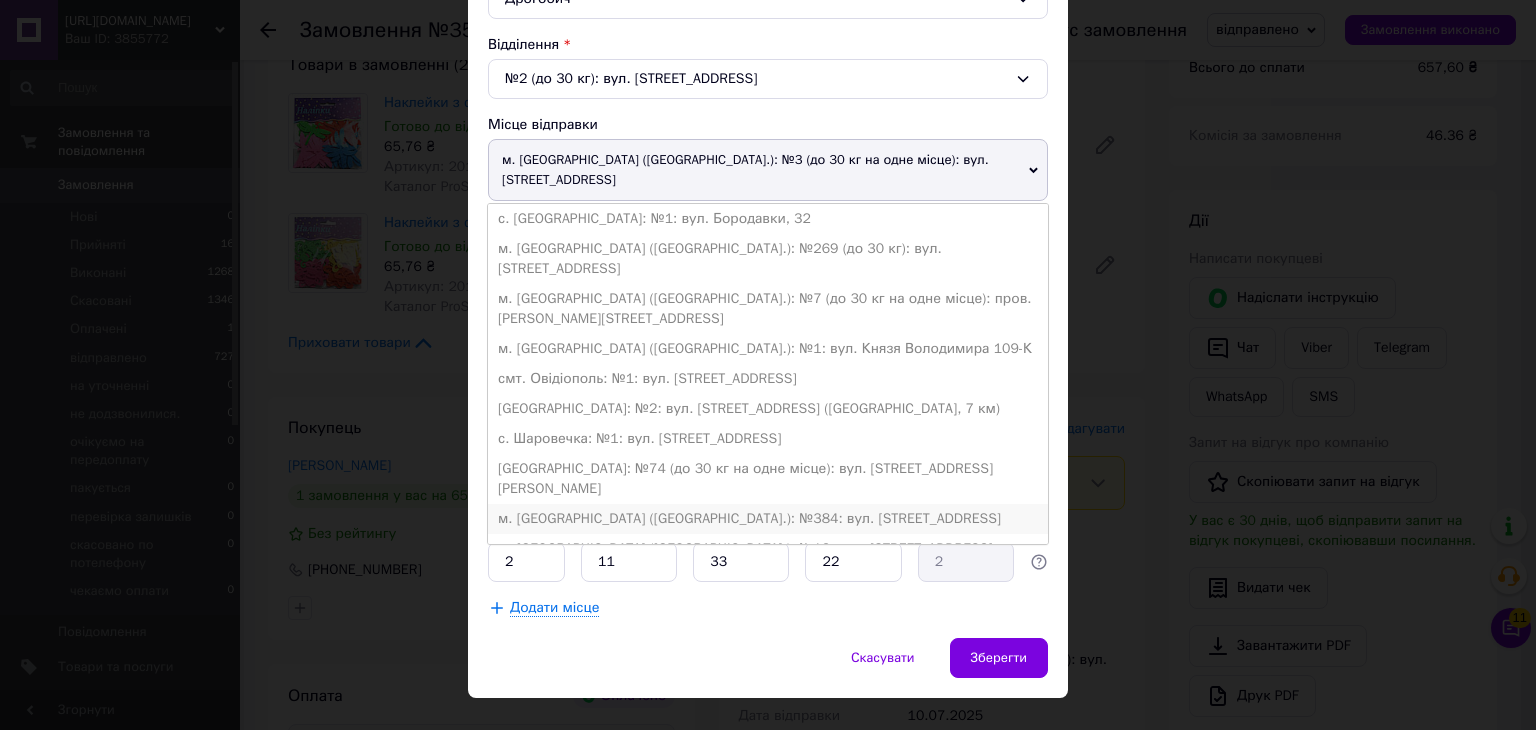 click on "м. [GEOGRAPHIC_DATA] ([GEOGRAPHIC_DATA].): №384: вул. [STREET_ADDRESS]" at bounding box center (768, 519) 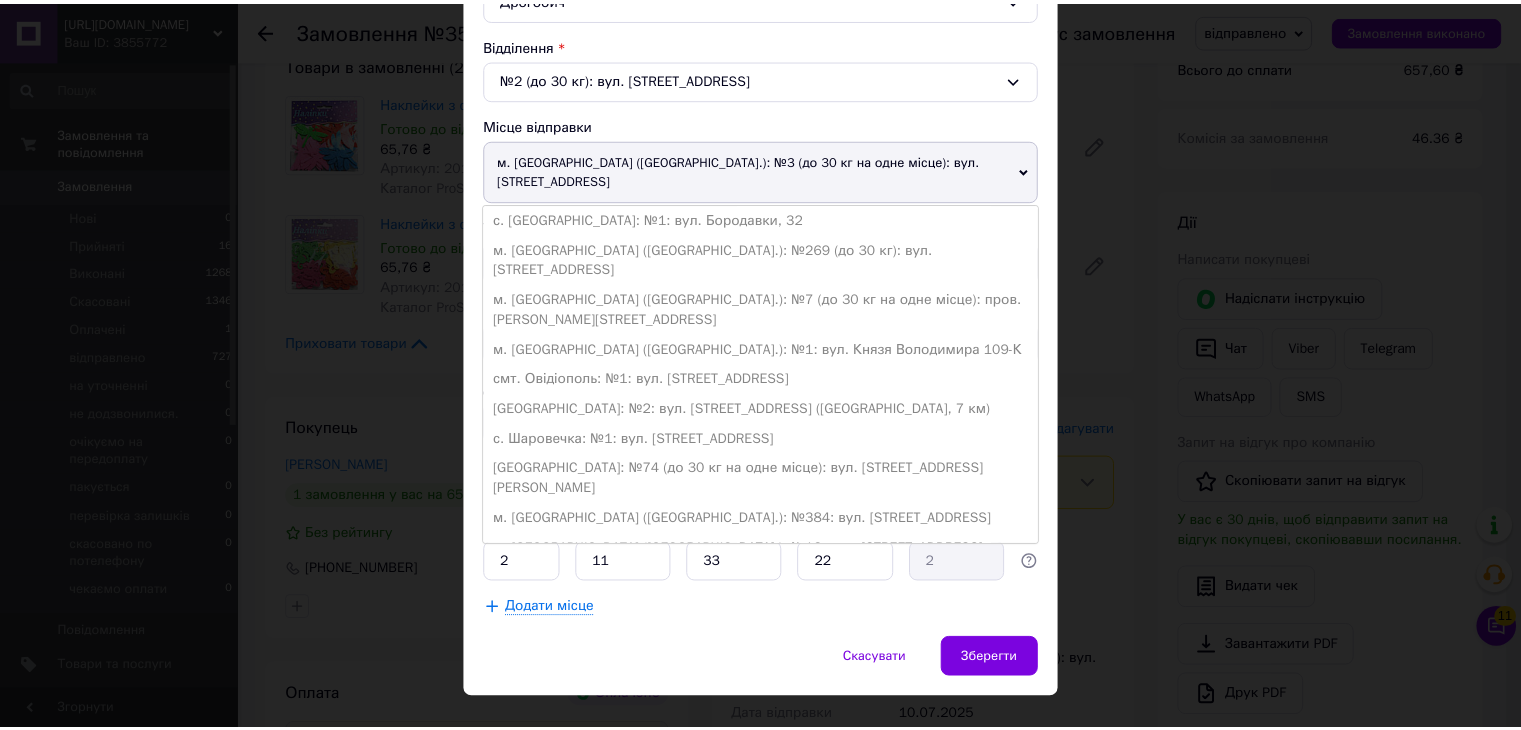 scroll, scrollTop: 592, scrollLeft: 0, axis: vertical 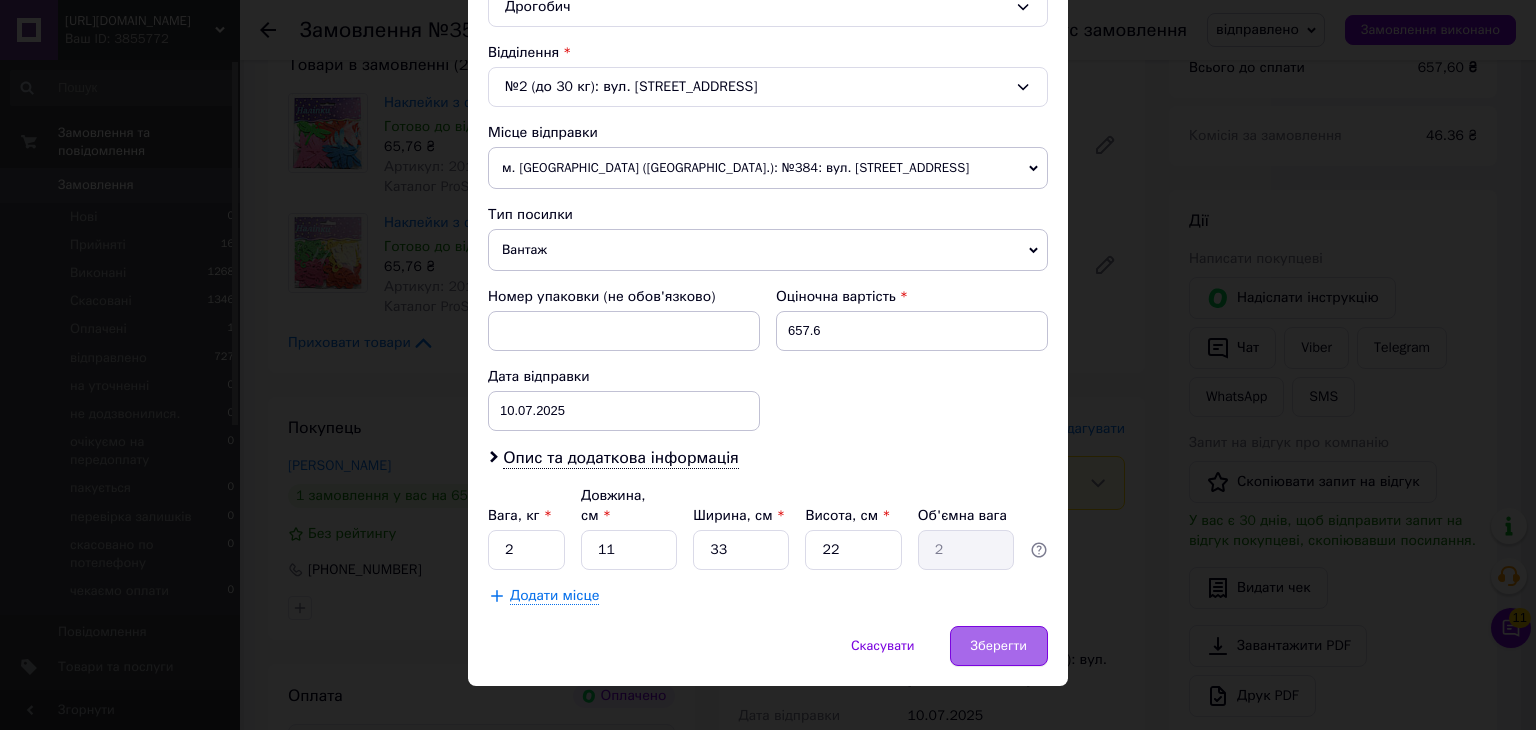 click on "Зберегти" at bounding box center (999, 646) 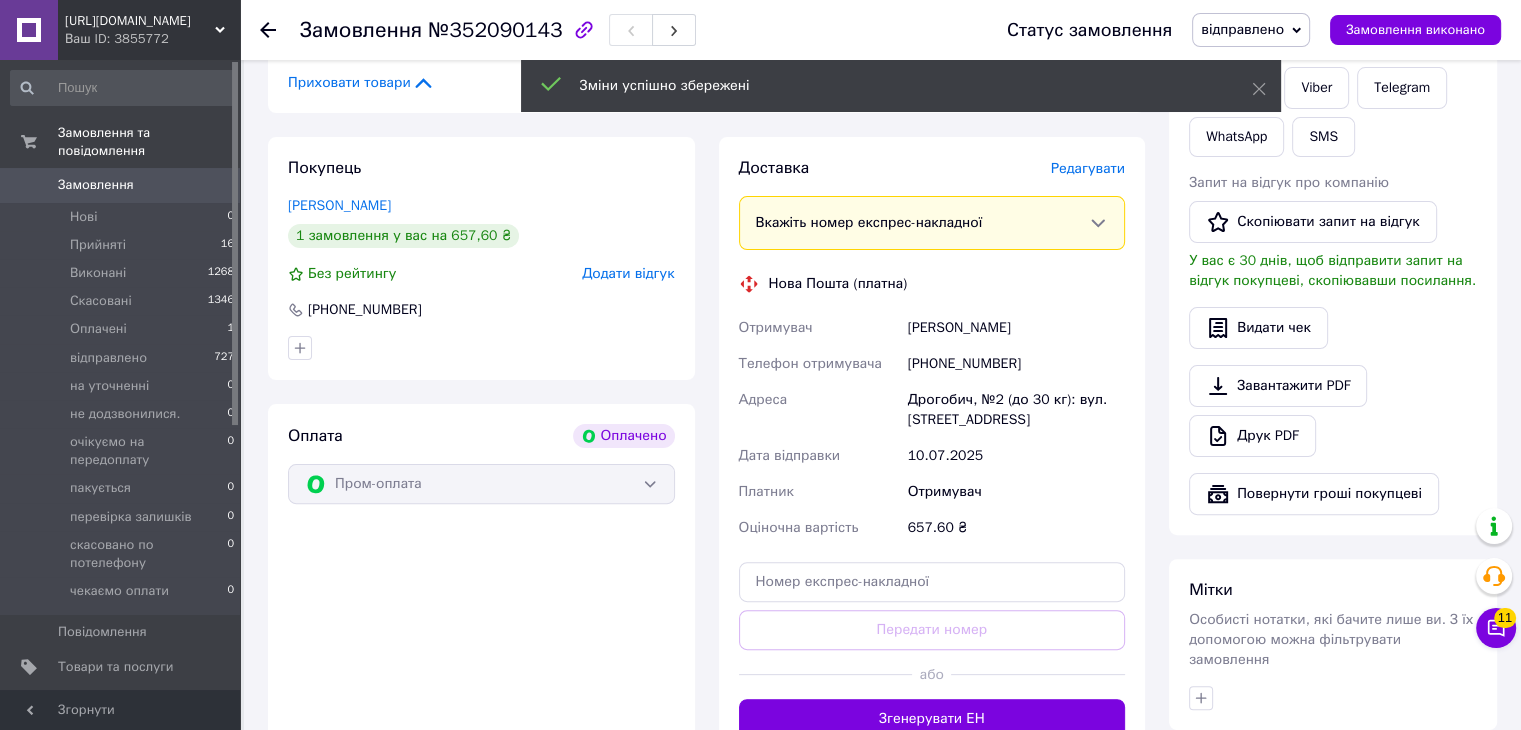 scroll, scrollTop: 500, scrollLeft: 0, axis: vertical 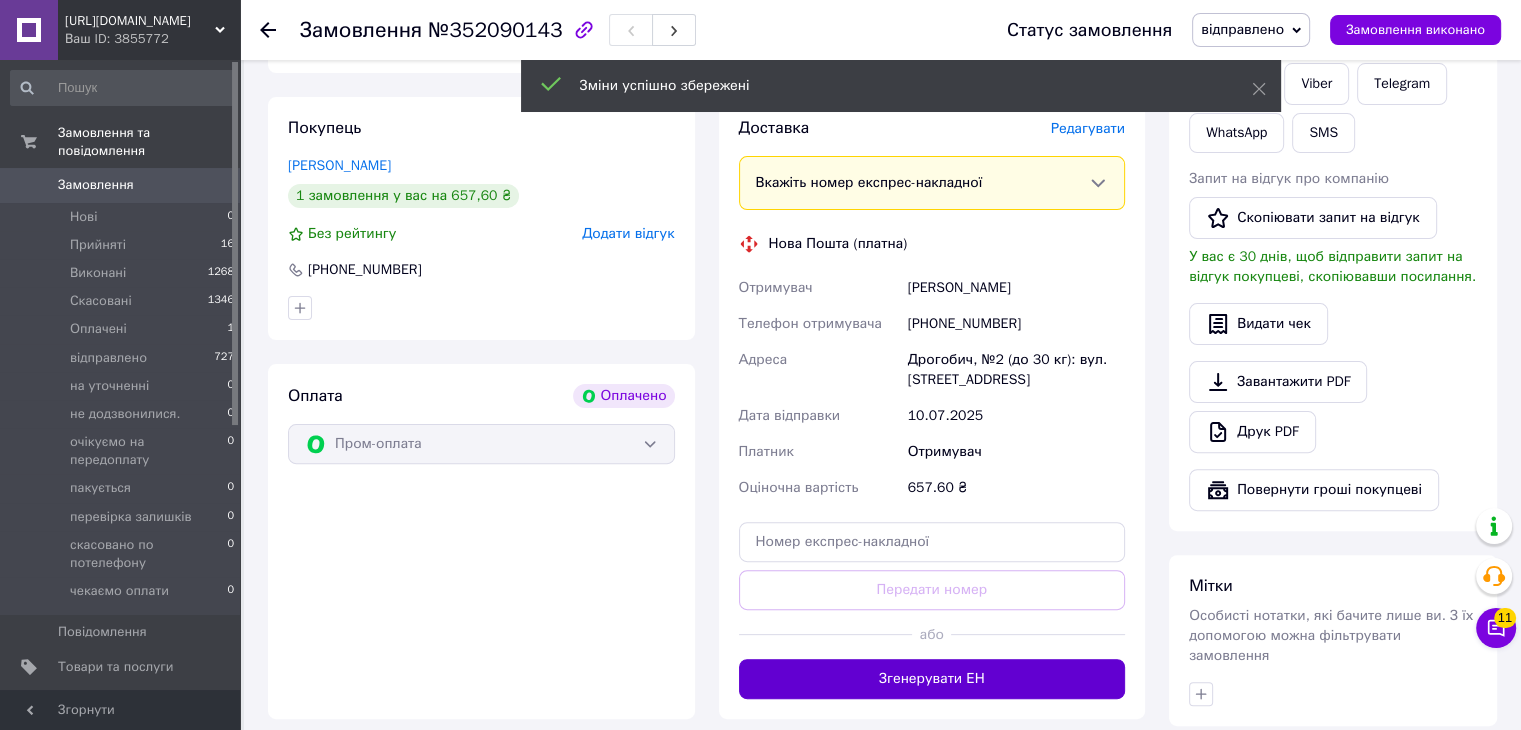 click on "Згенерувати ЕН" at bounding box center [932, 679] 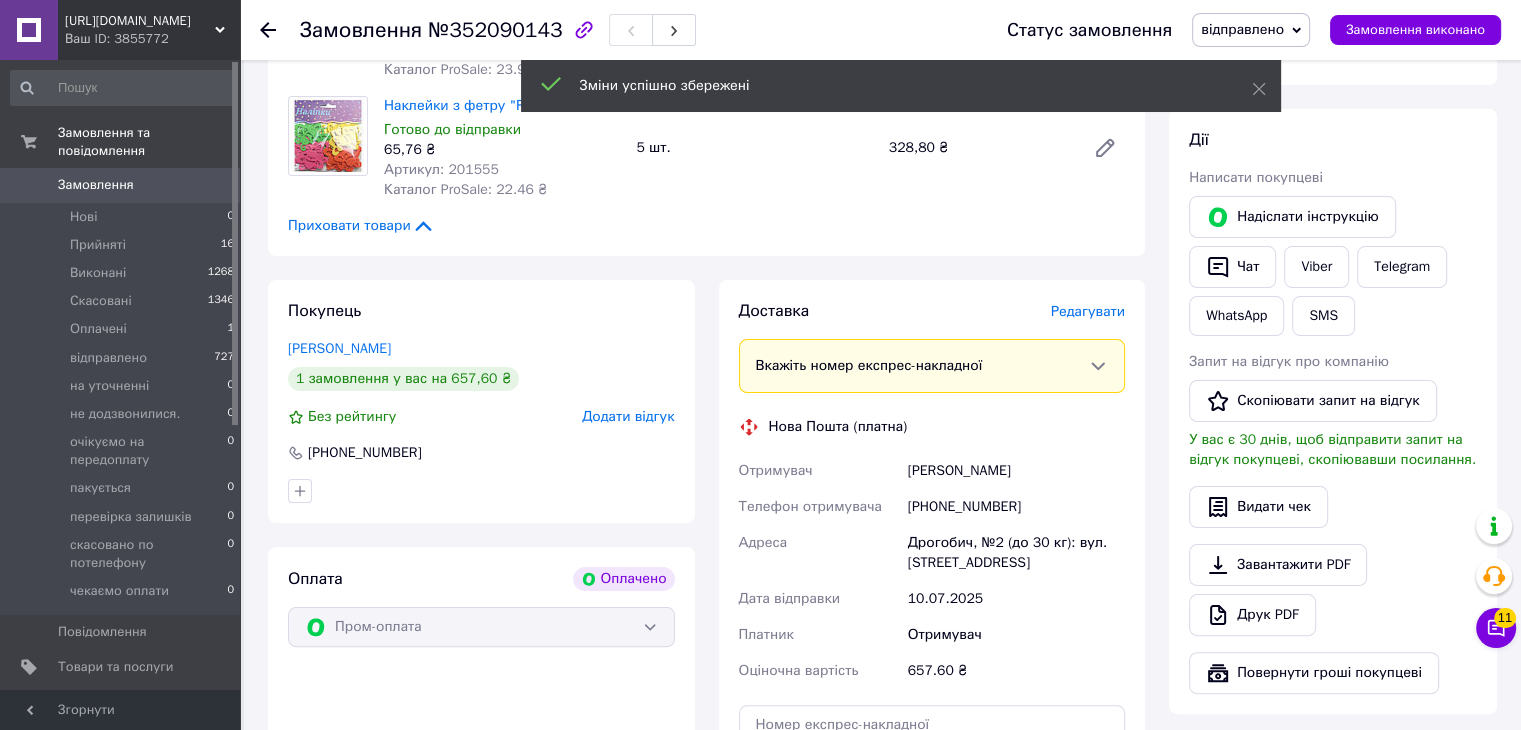 scroll, scrollTop: 300, scrollLeft: 0, axis: vertical 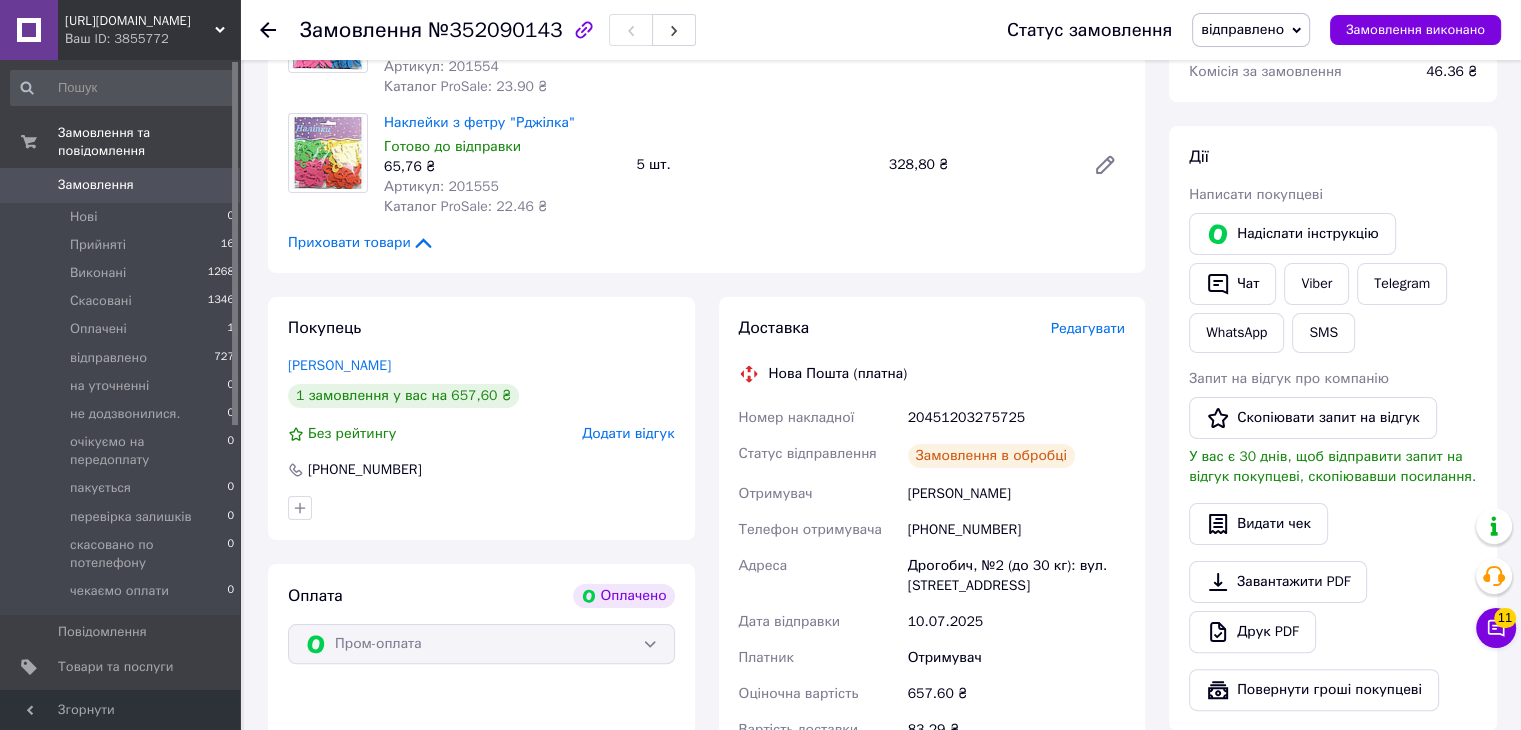 click on "20451203275725" at bounding box center [1016, 418] 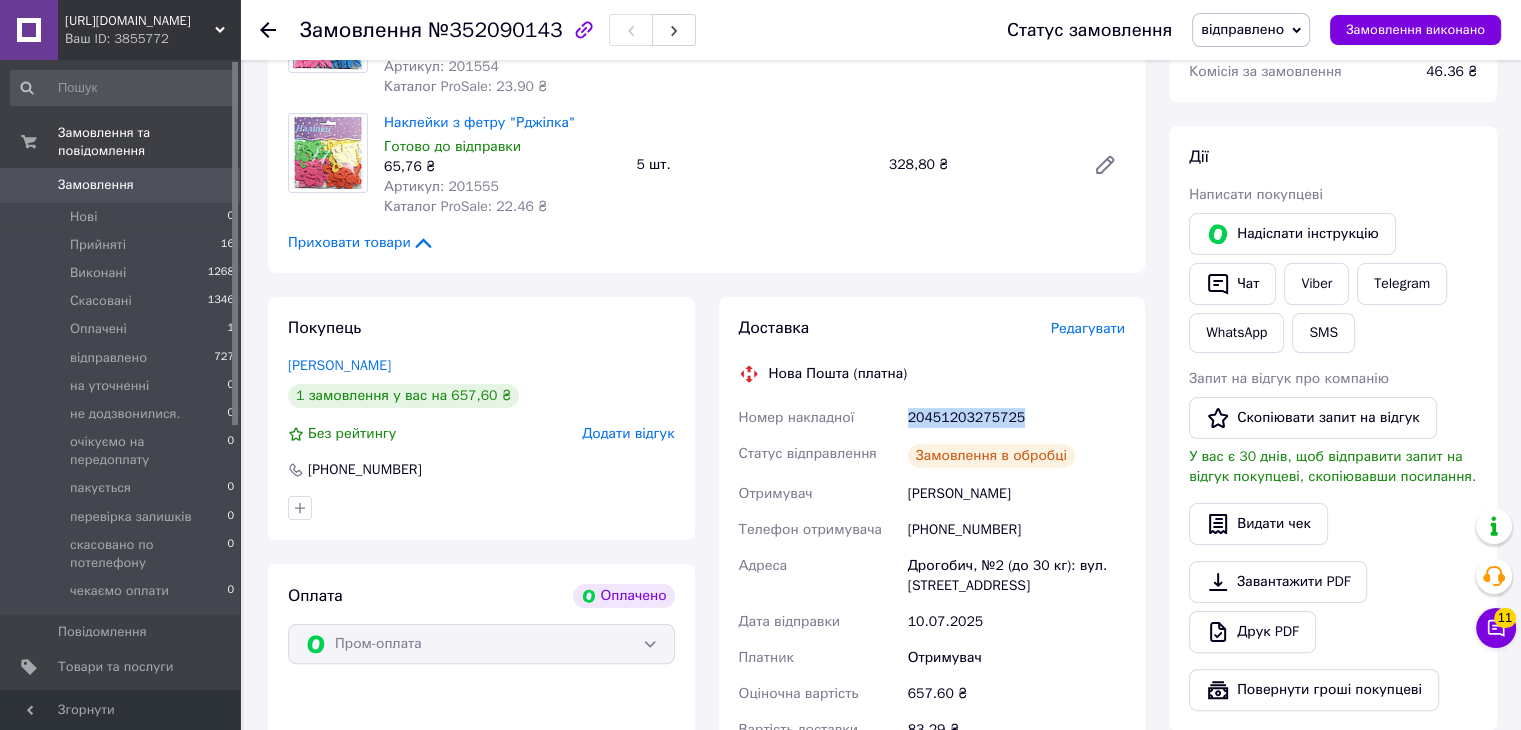 click on "20451203275725" at bounding box center (1016, 418) 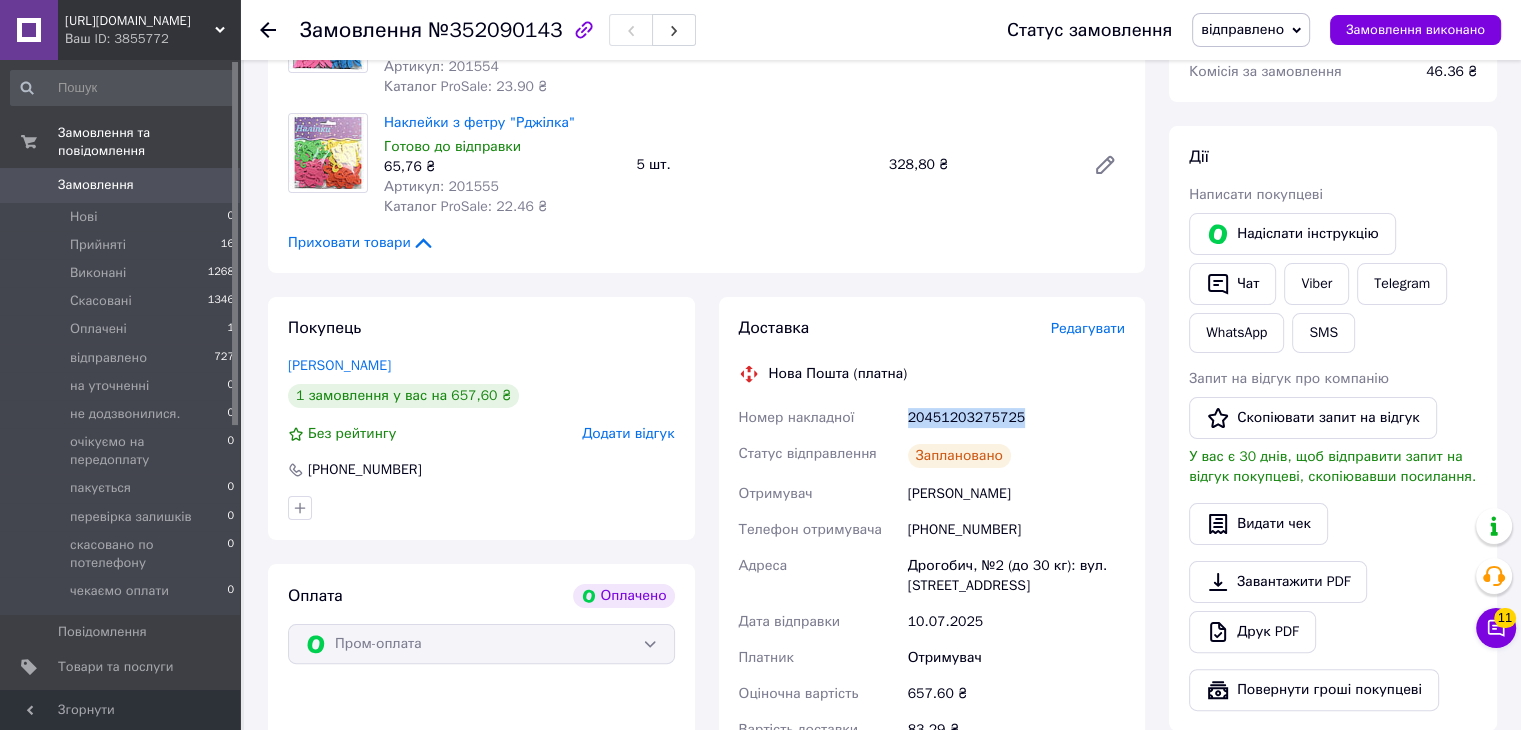 copy on "20451203275725" 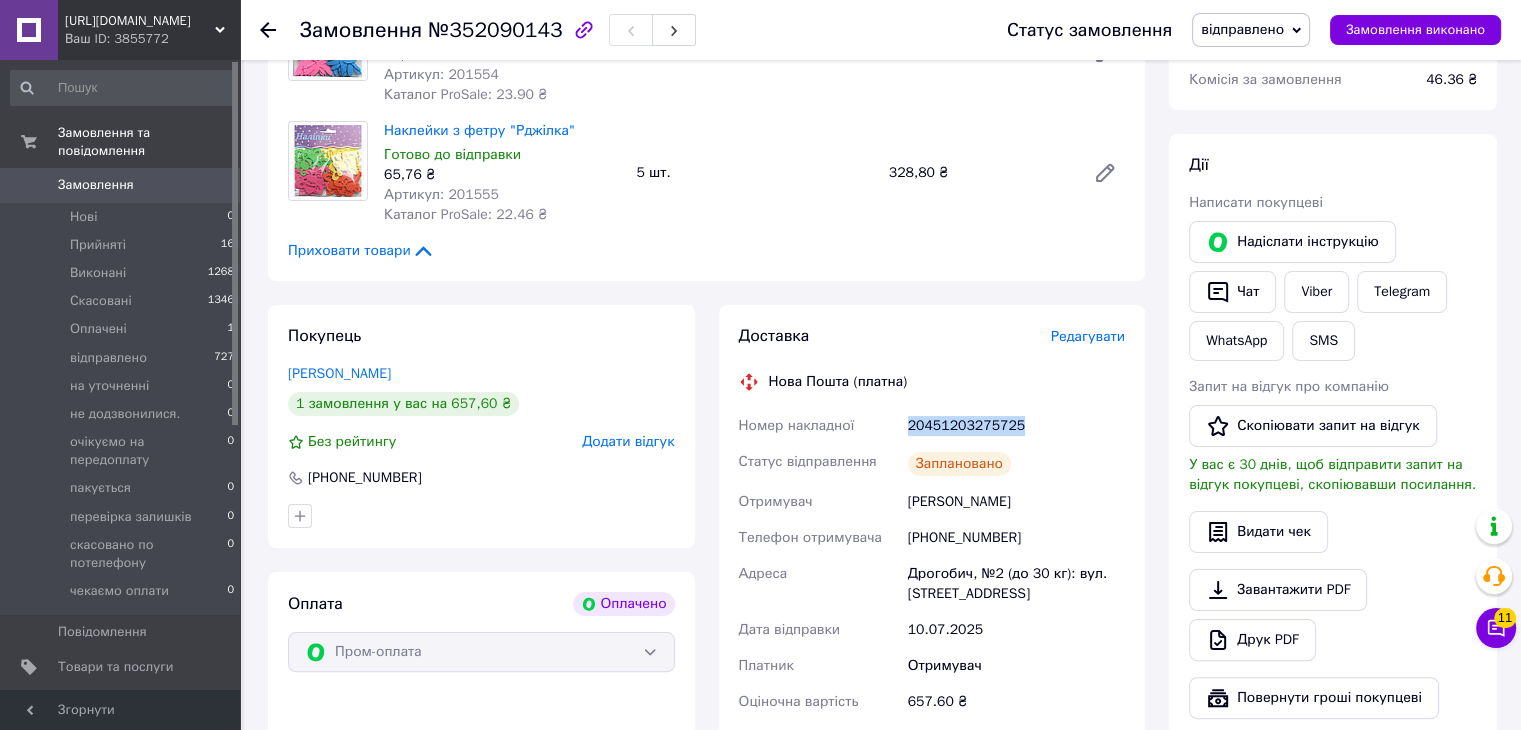 scroll, scrollTop: 300, scrollLeft: 0, axis: vertical 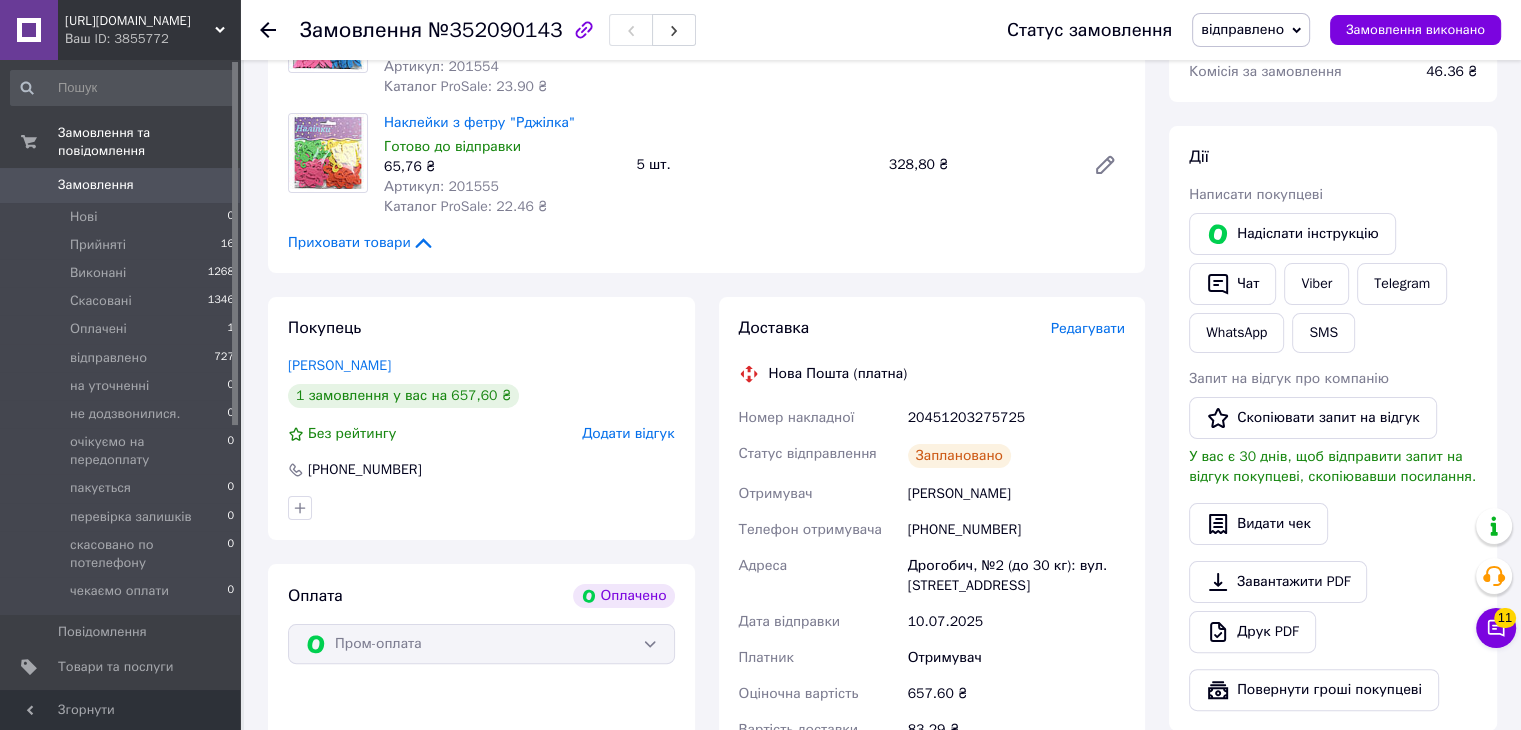 click on "[PERSON_NAME]" at bounding box center [1016, 494] 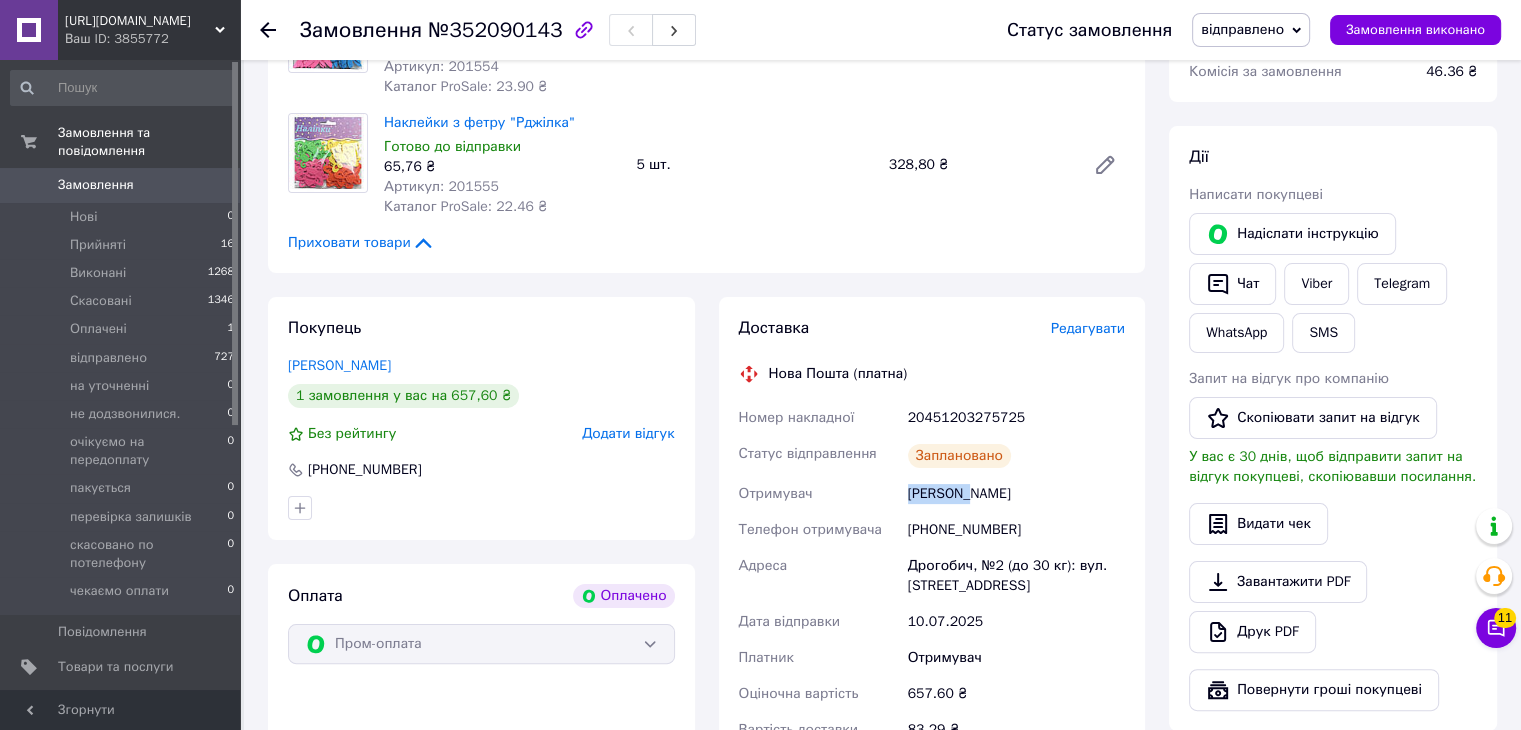 click on "[PERSON_NAME]" at bounding box center (1016, 494) 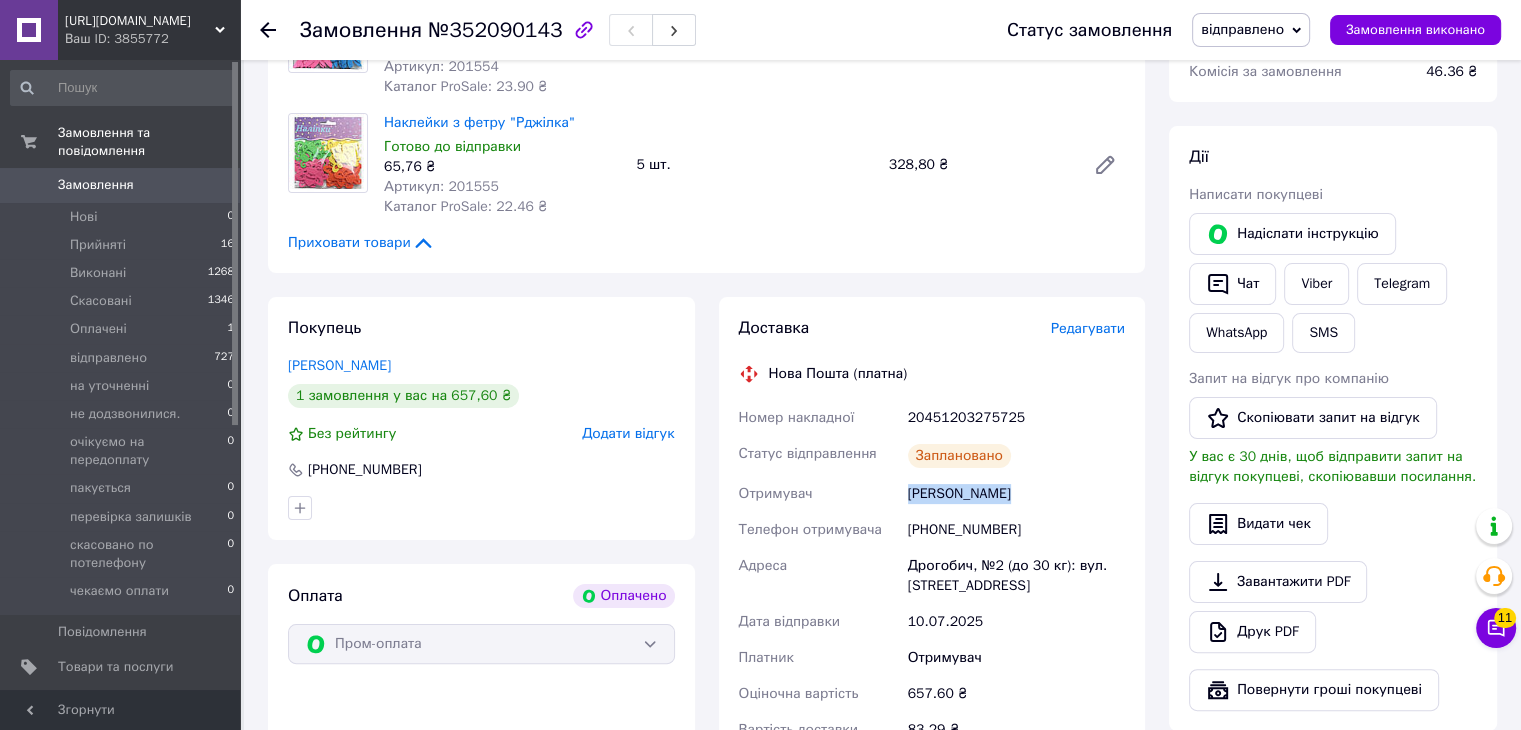 click on "[PERSON_NAME]" at bounding box center [1016, 494] 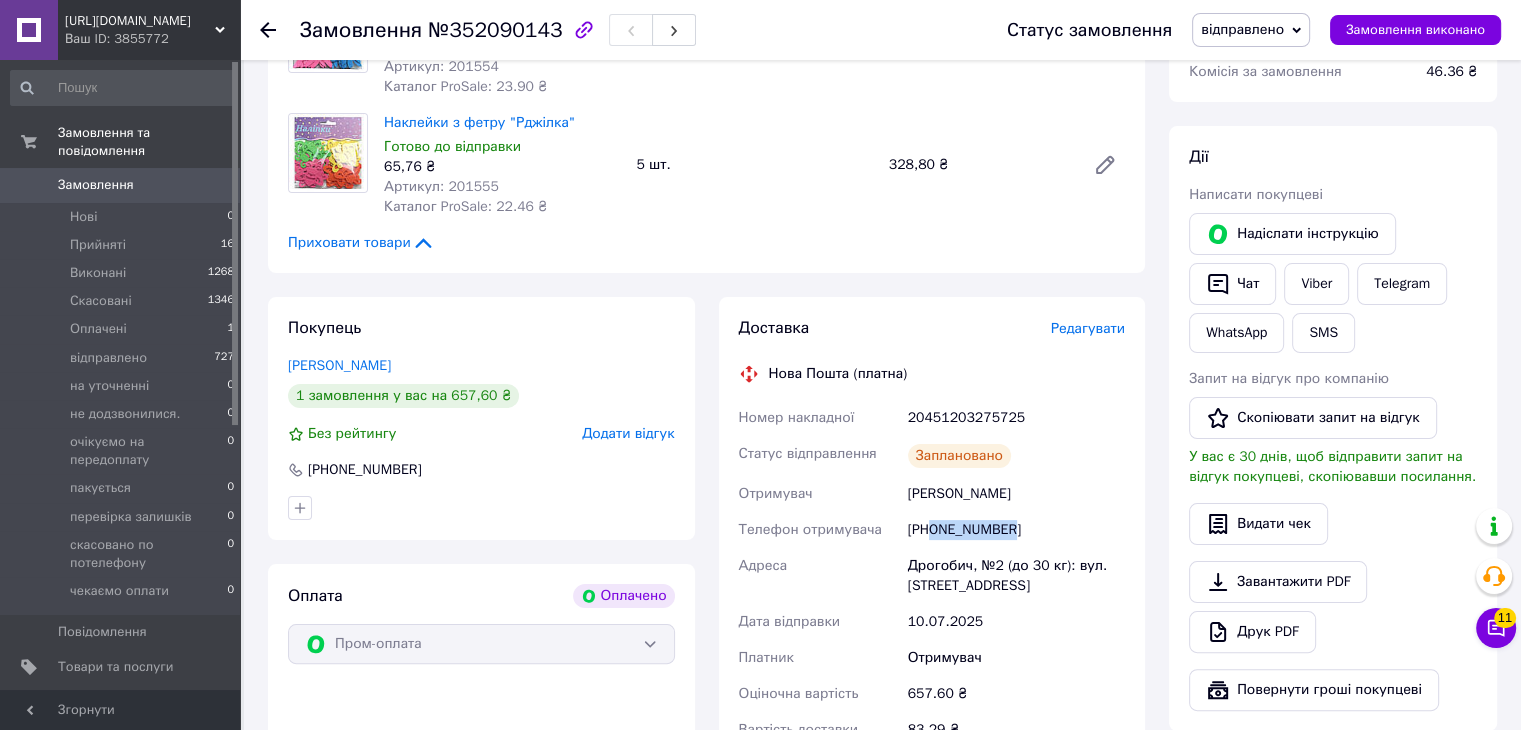 drag, startPoint x: 933, startPoint y: 535, endPoint x: 1027, endPoint y: 535, distance: 94 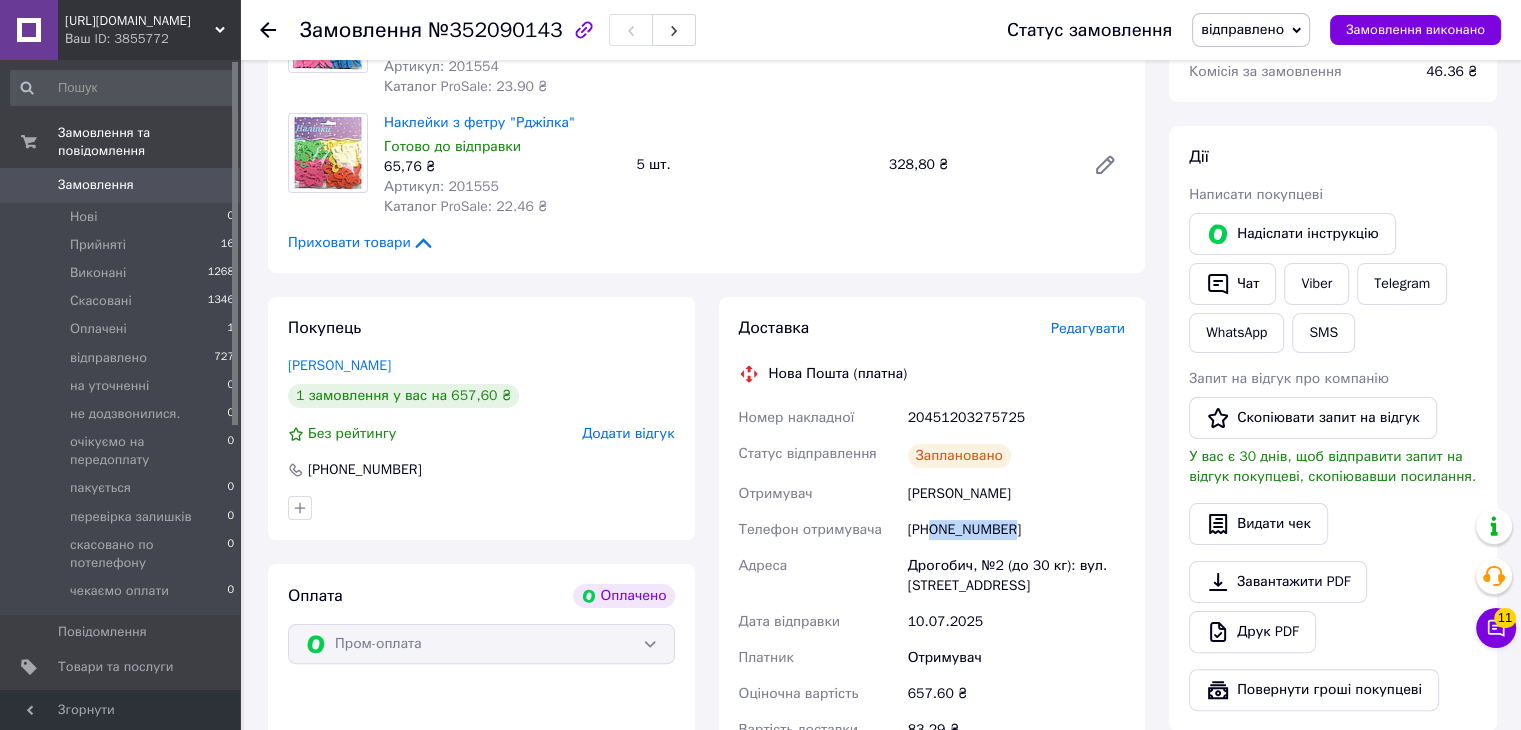 click on "[PHONE_NUMBER]" at bounding box center [1016, 530] 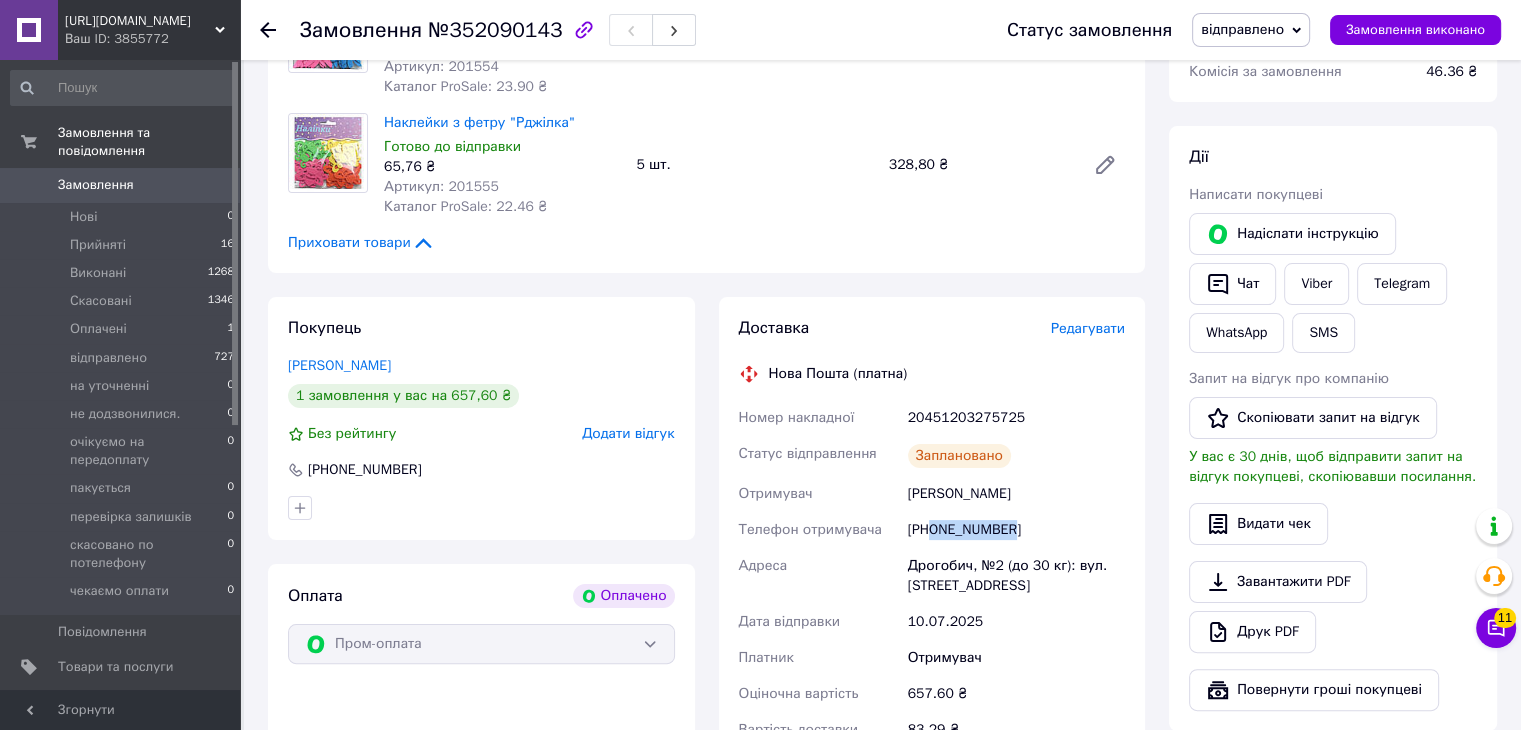 copy on "0968078338" 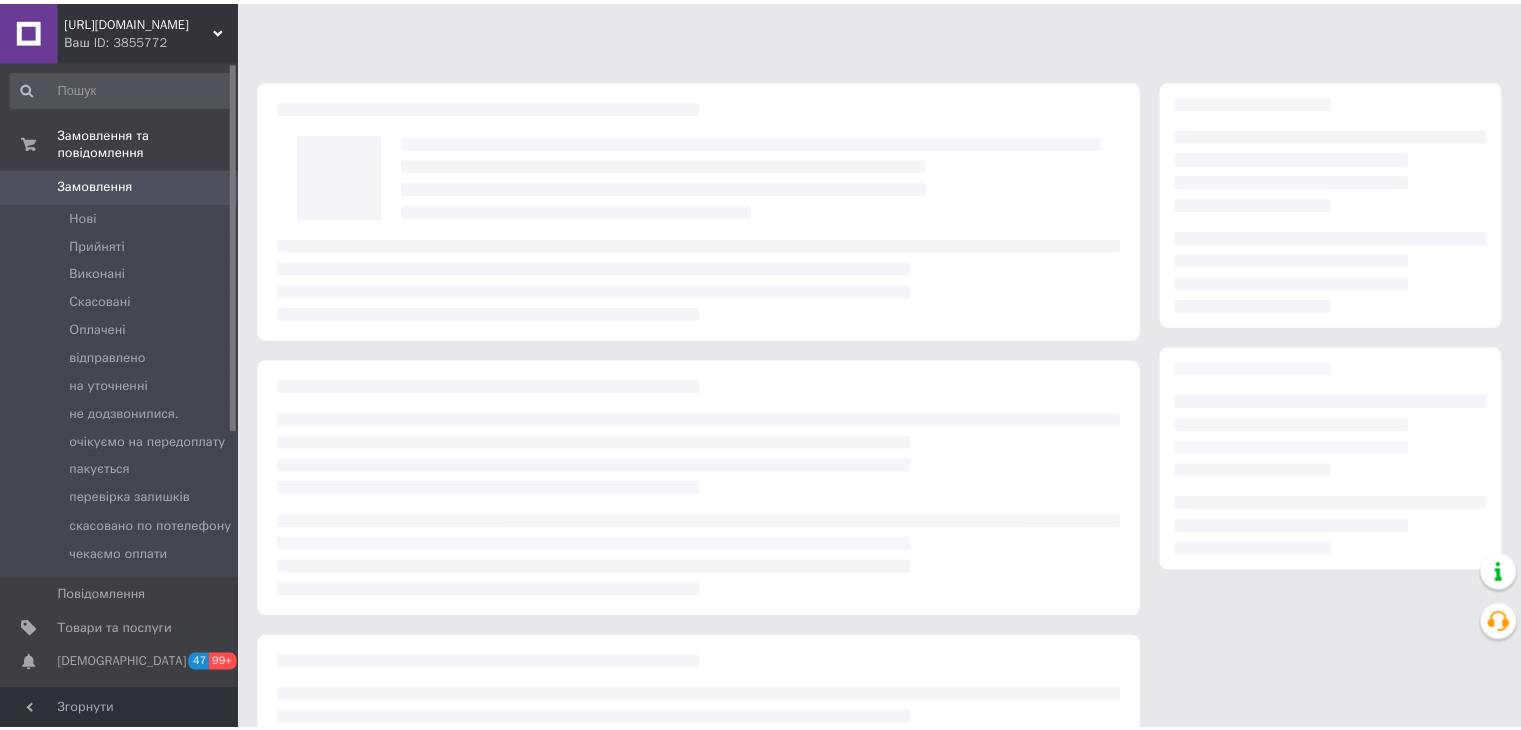 scroll, scrollTop: 0, scrollLeft: 0, axis: both 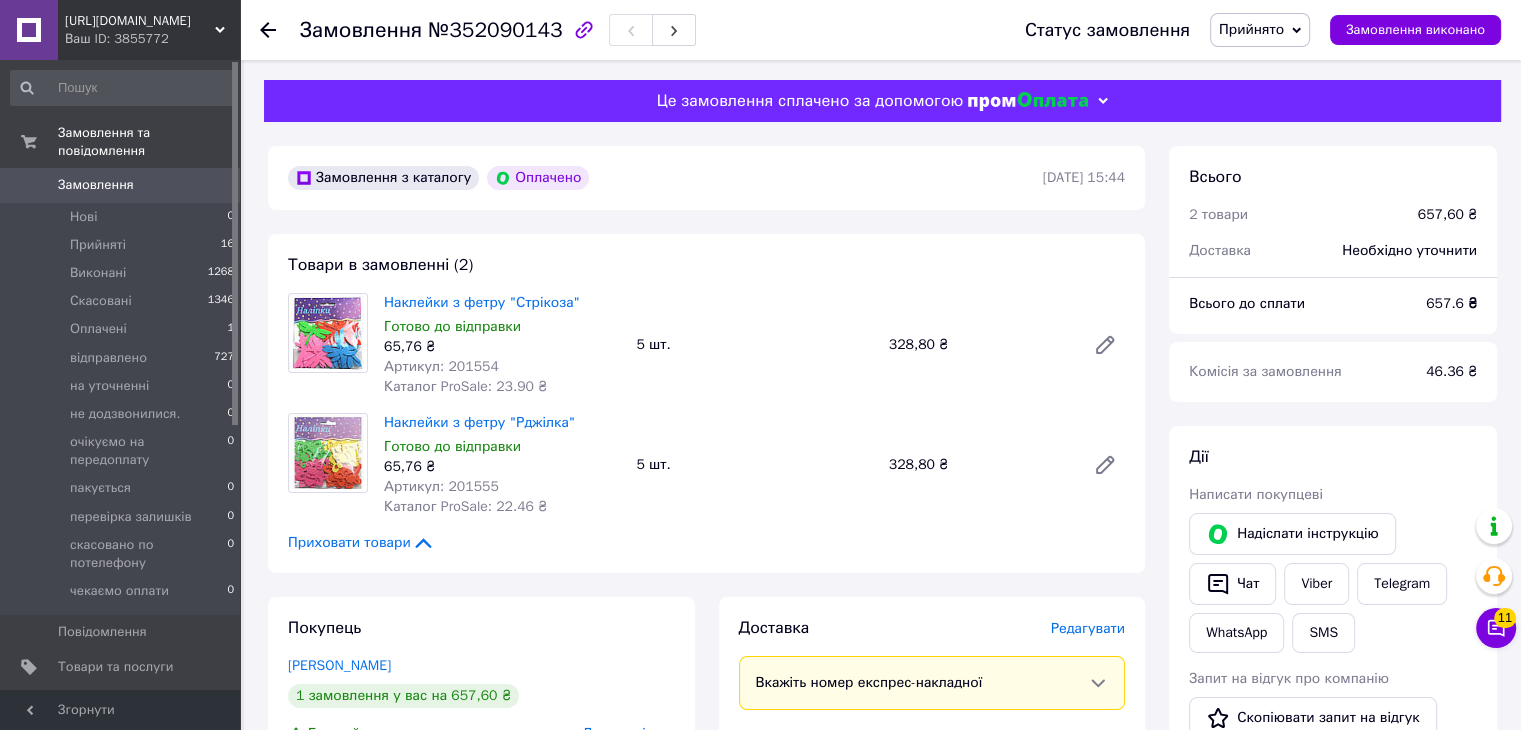 click on "0" at bounding box center [212, 185] 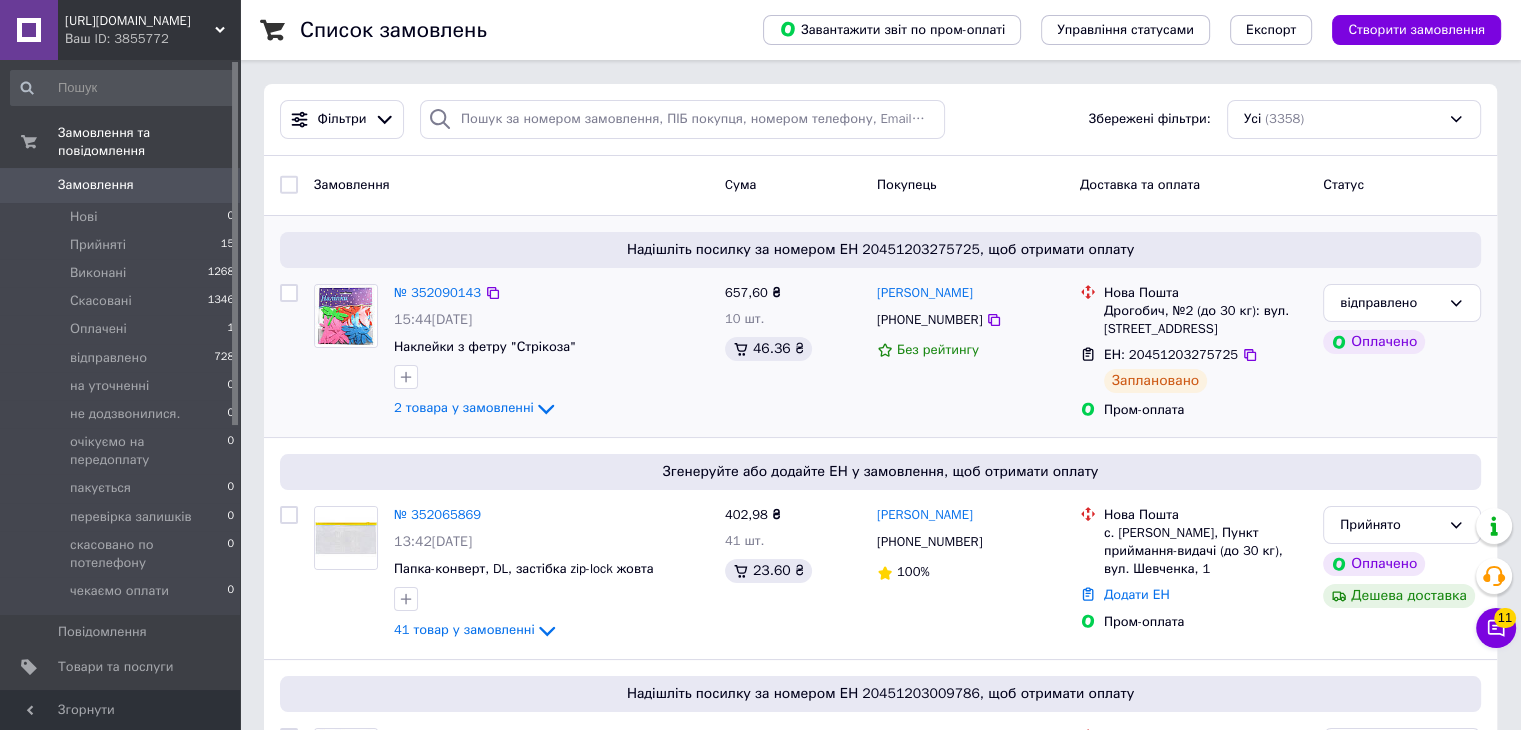 scroll, scrollTop: 200, scrollLeft: 0, axis: vertical 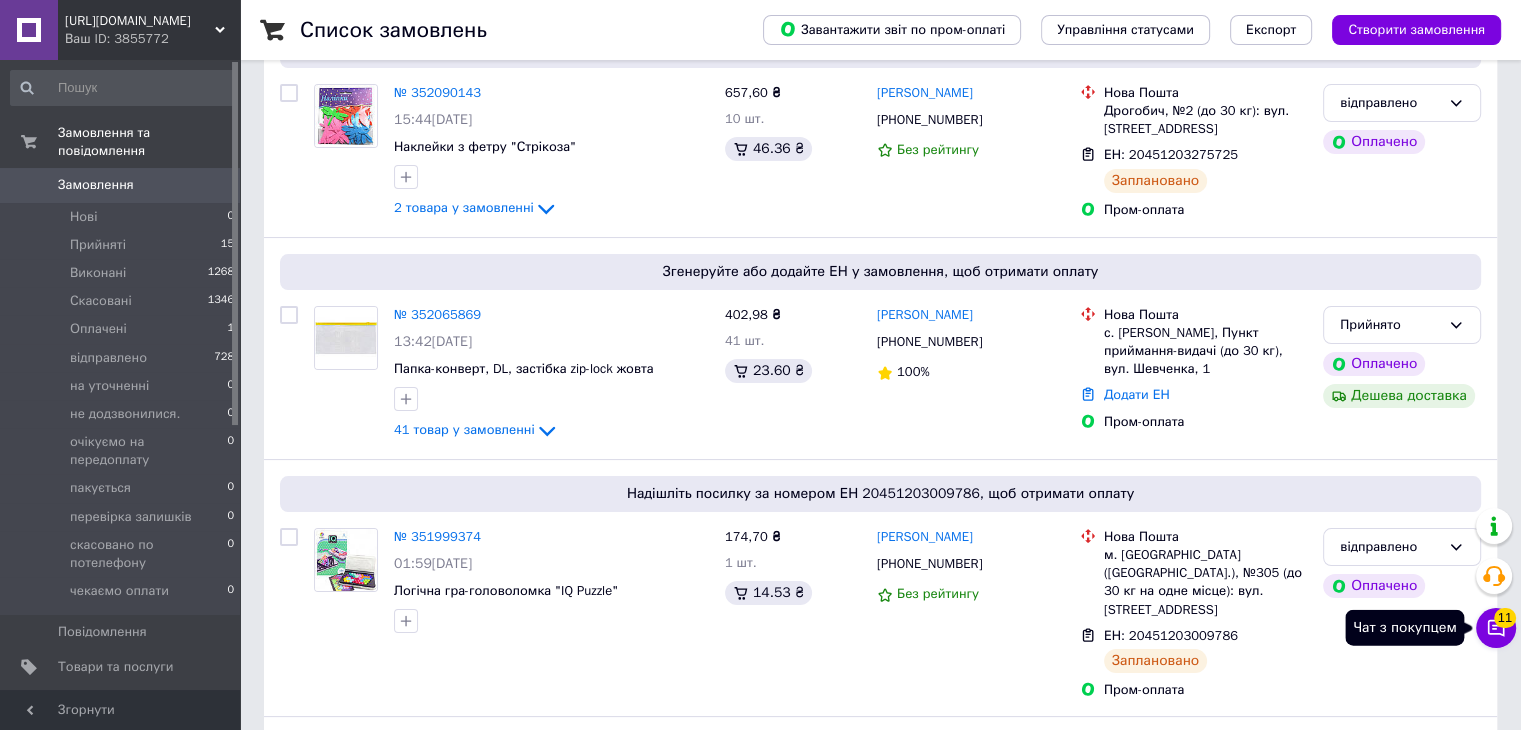 click on "11" at bounding box center [1505, 618] 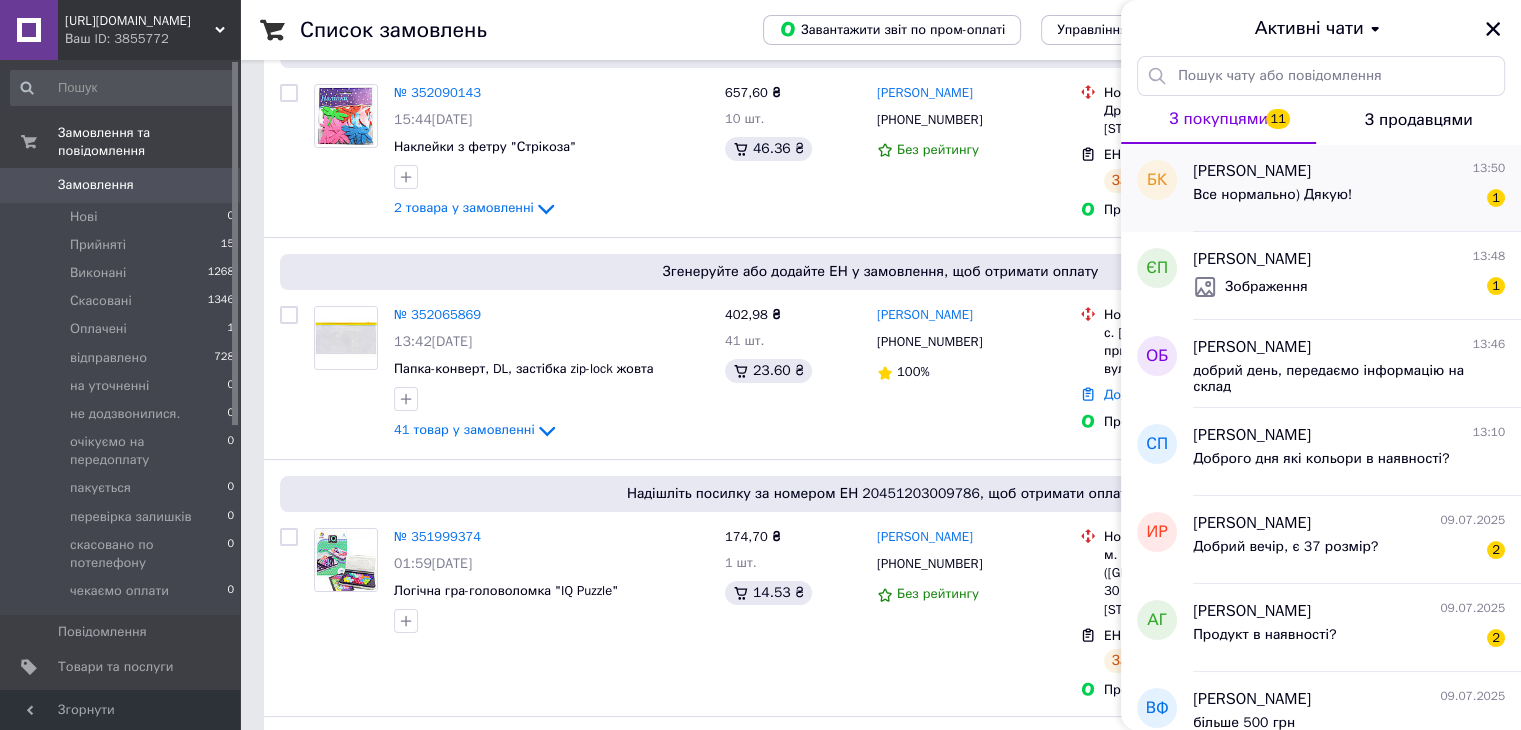 click on "Все нормально)
Дякую! 1" at bounding box center [1349, 199] 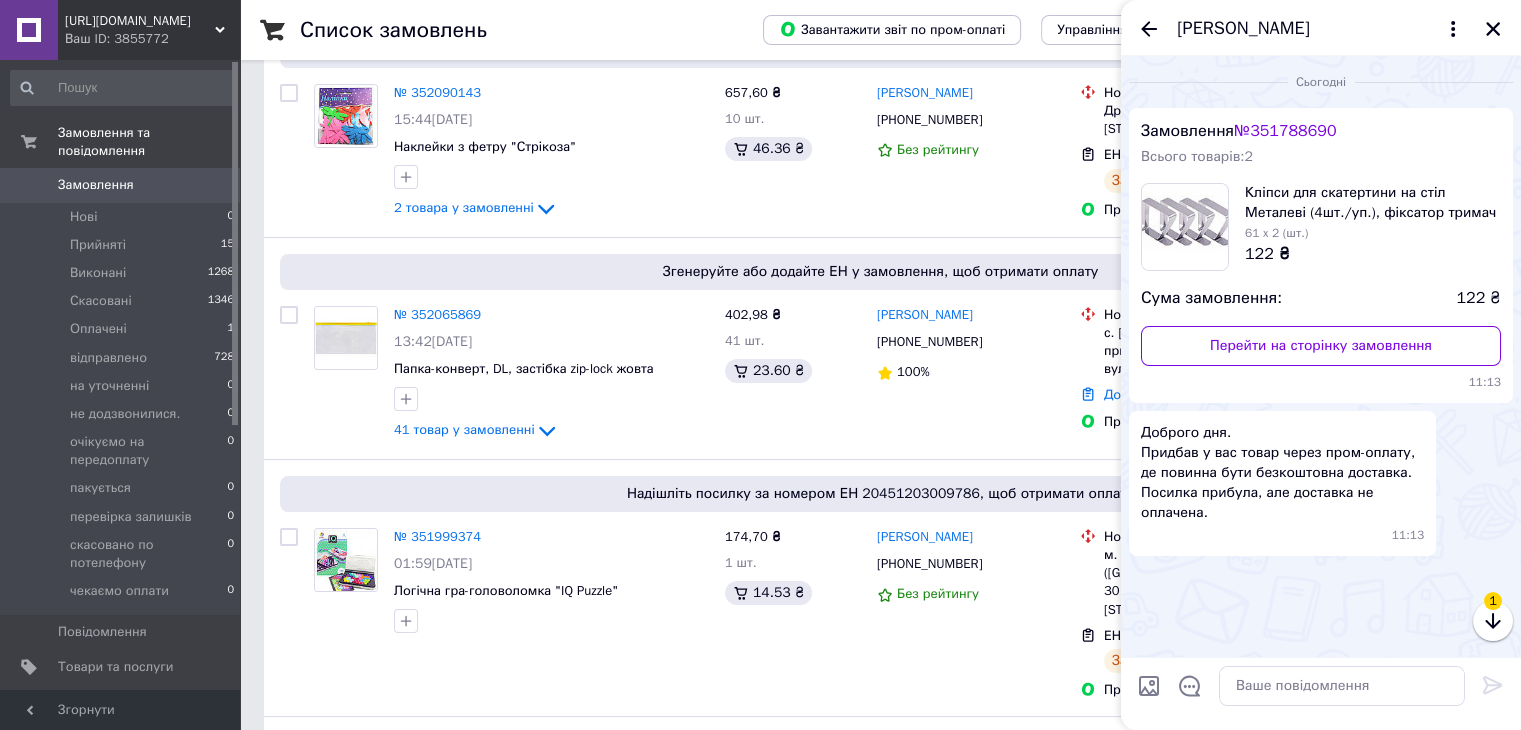 scroll, scrollTop: 305, scrollLeft: 0, axis: vertical 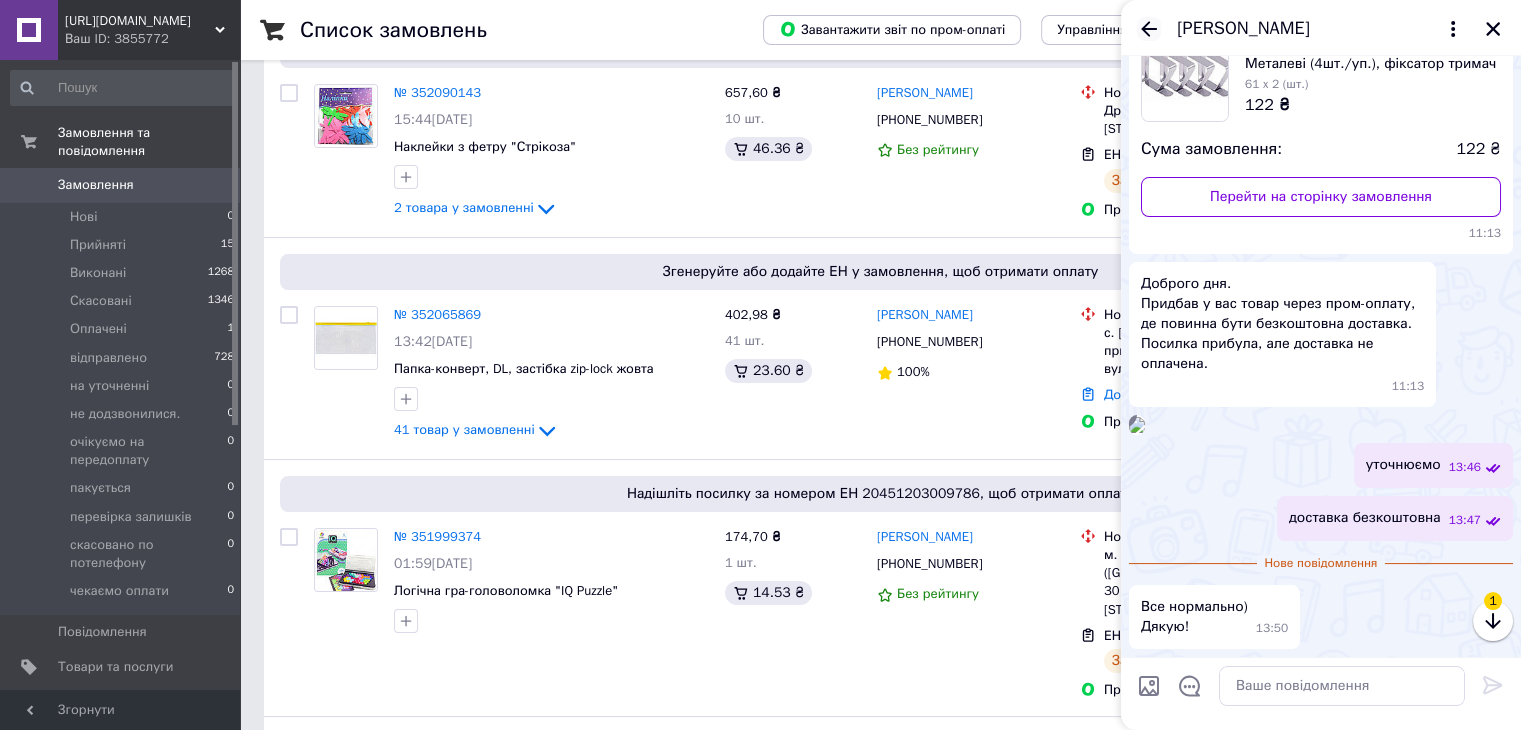 click 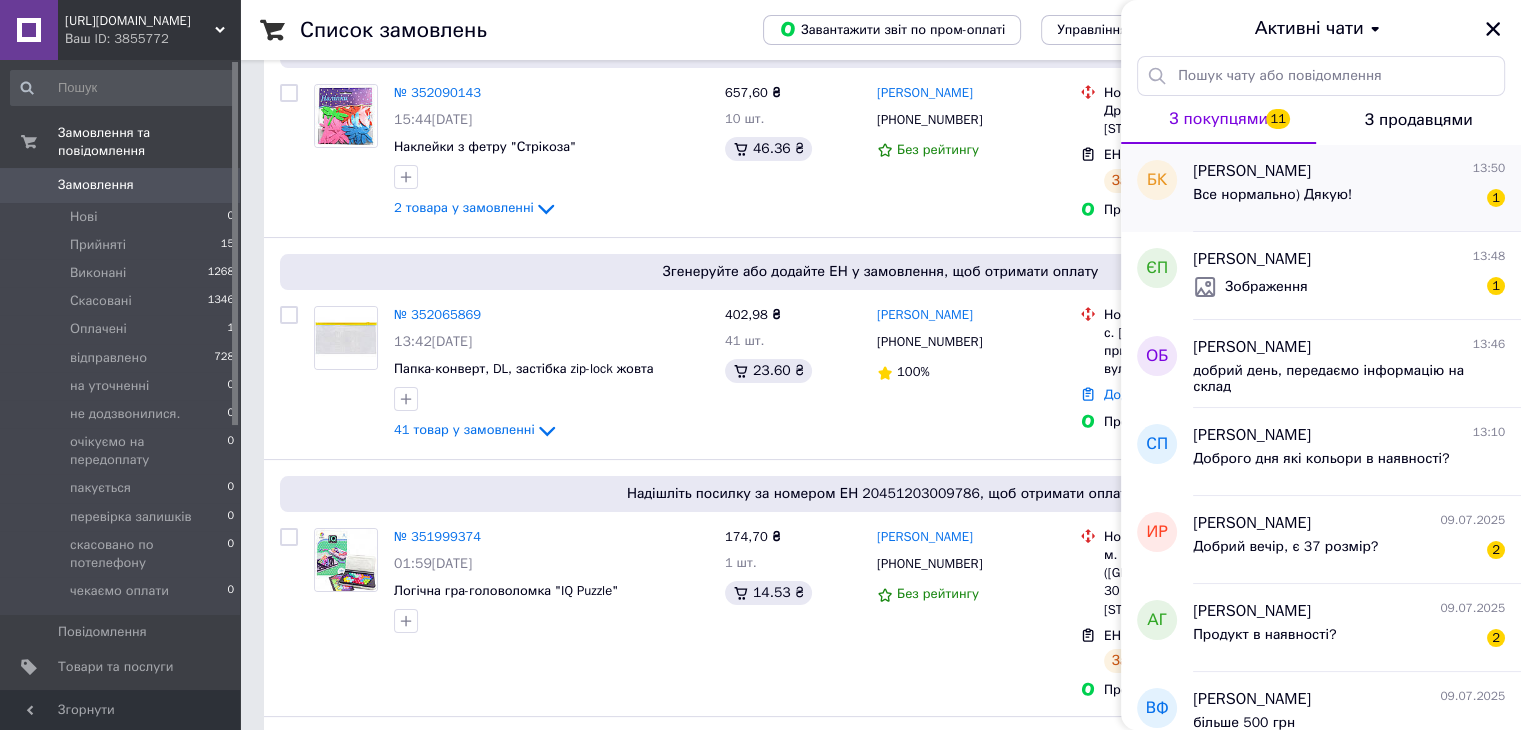 click on "Богдан Кондаревич 13:50" at bounding box center [1349, 171] 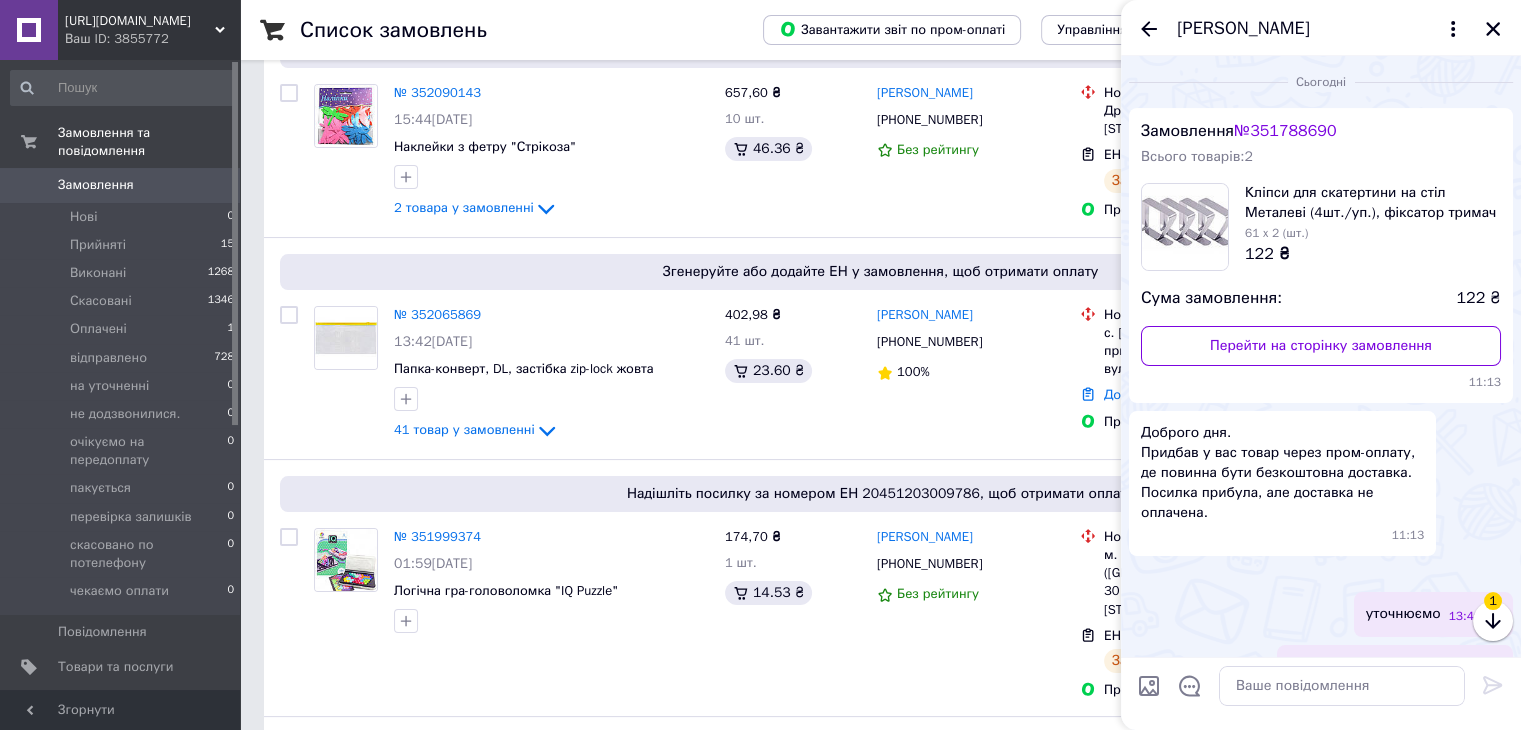 scroll, scrollTop: 305, scrollLeft: 0, axis: vertical 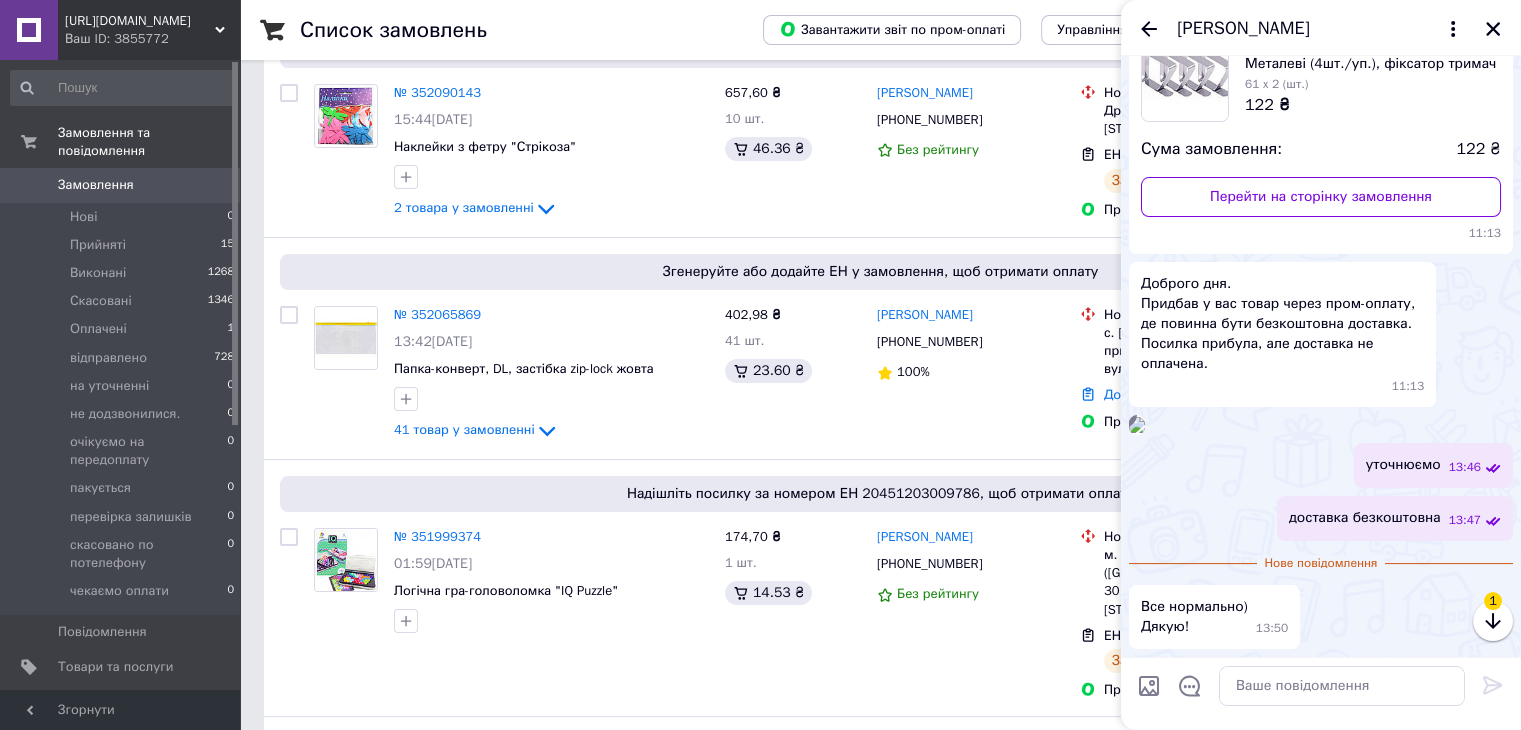 click 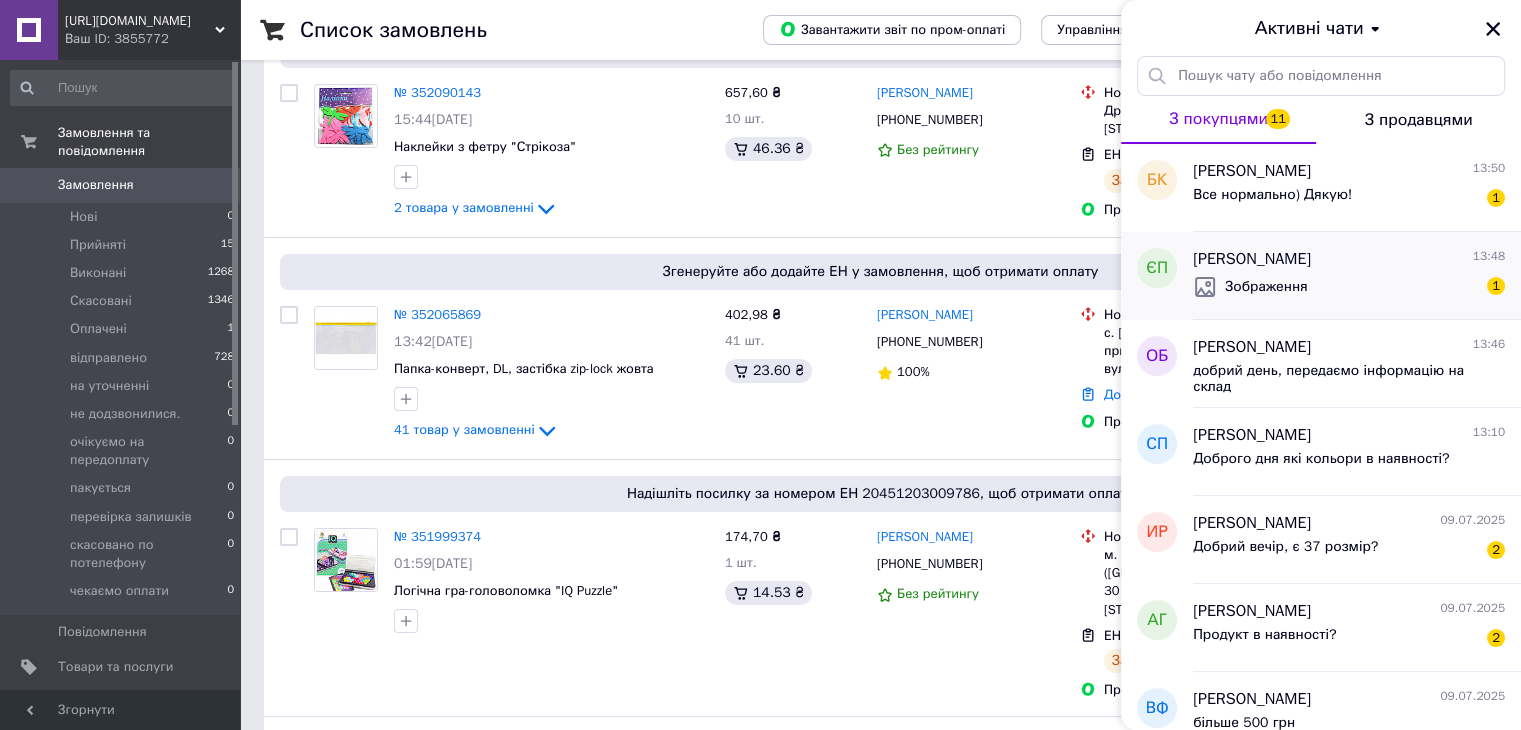 click on "Зображення 1" at bounding box center (1349, 287) 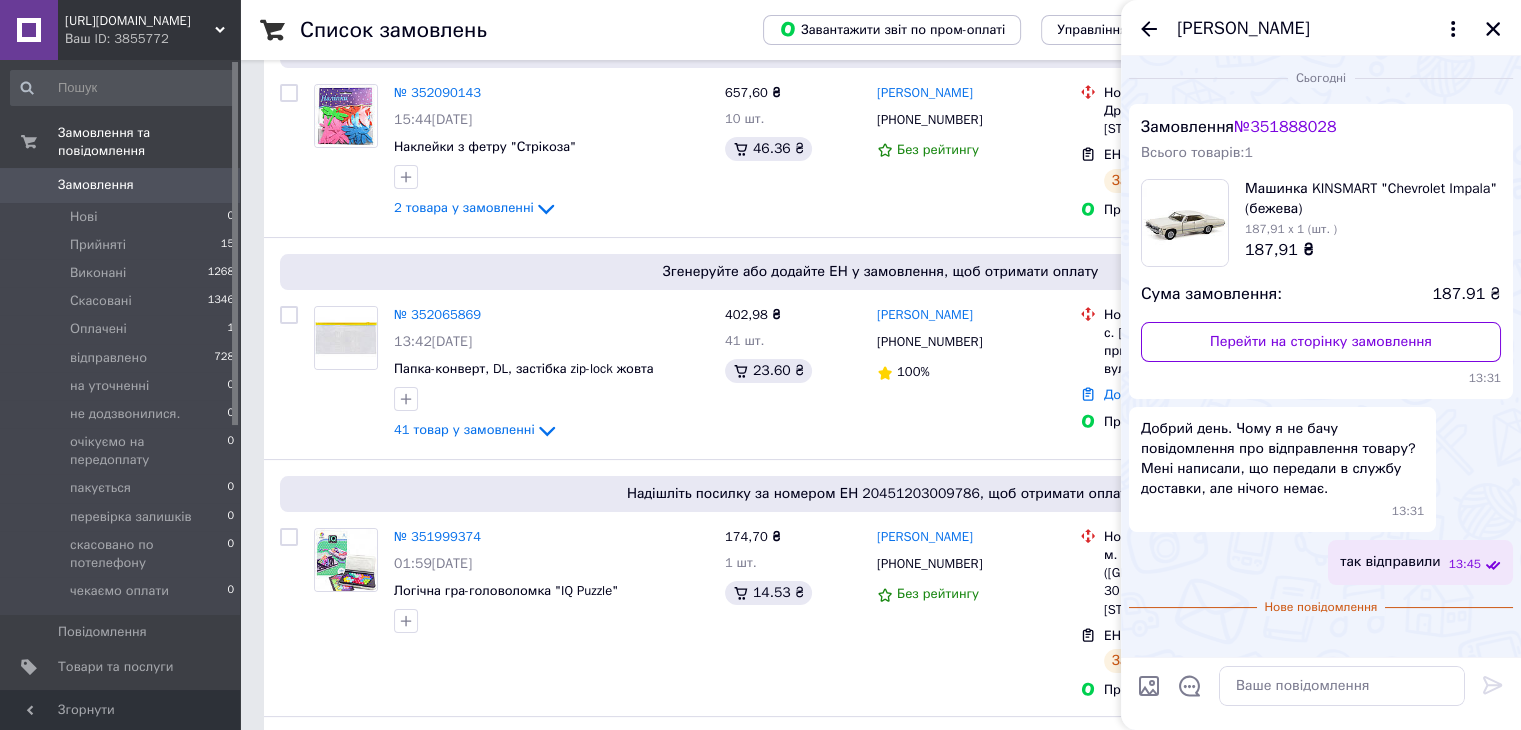 scroll, scrollTop: 201, scrollLeft: 0, axis: vertical 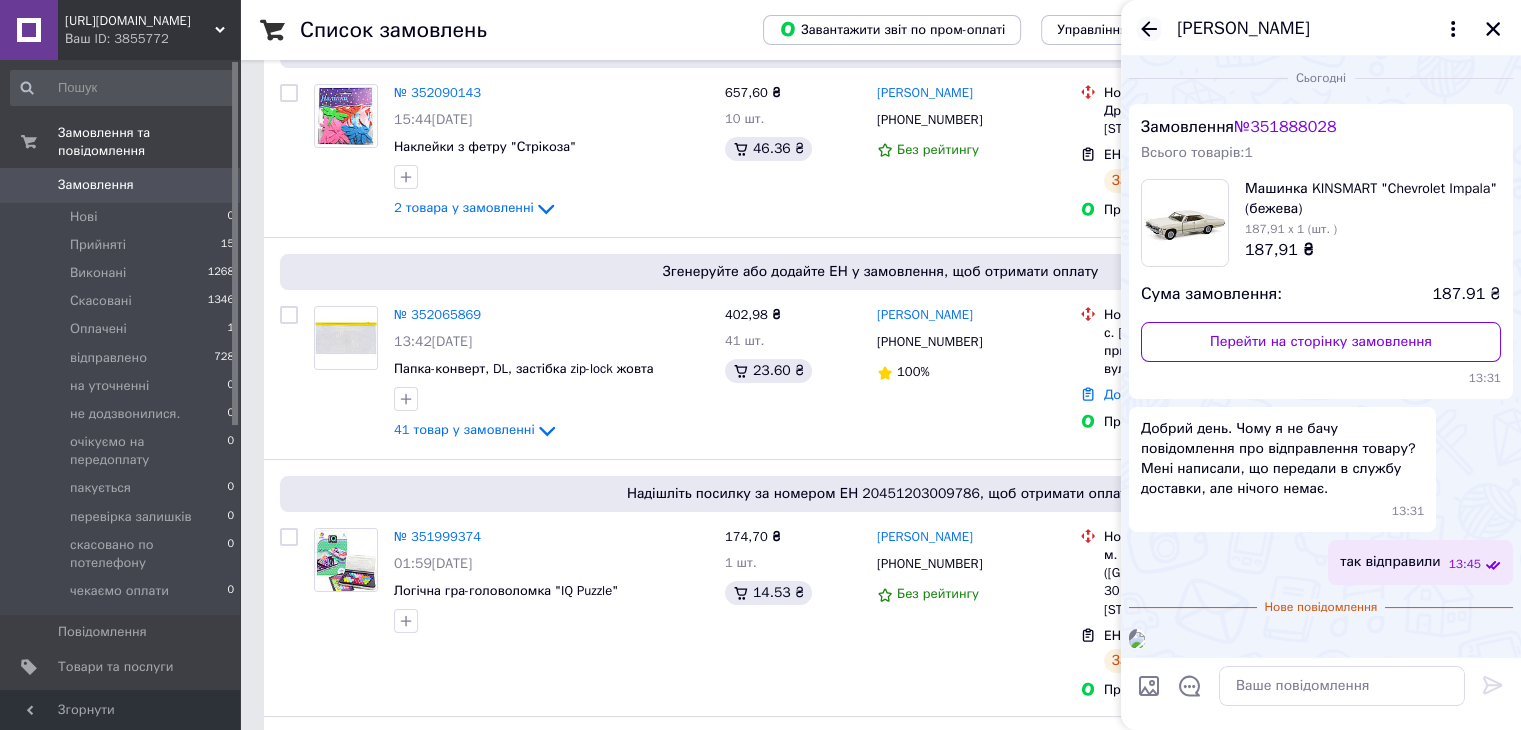click 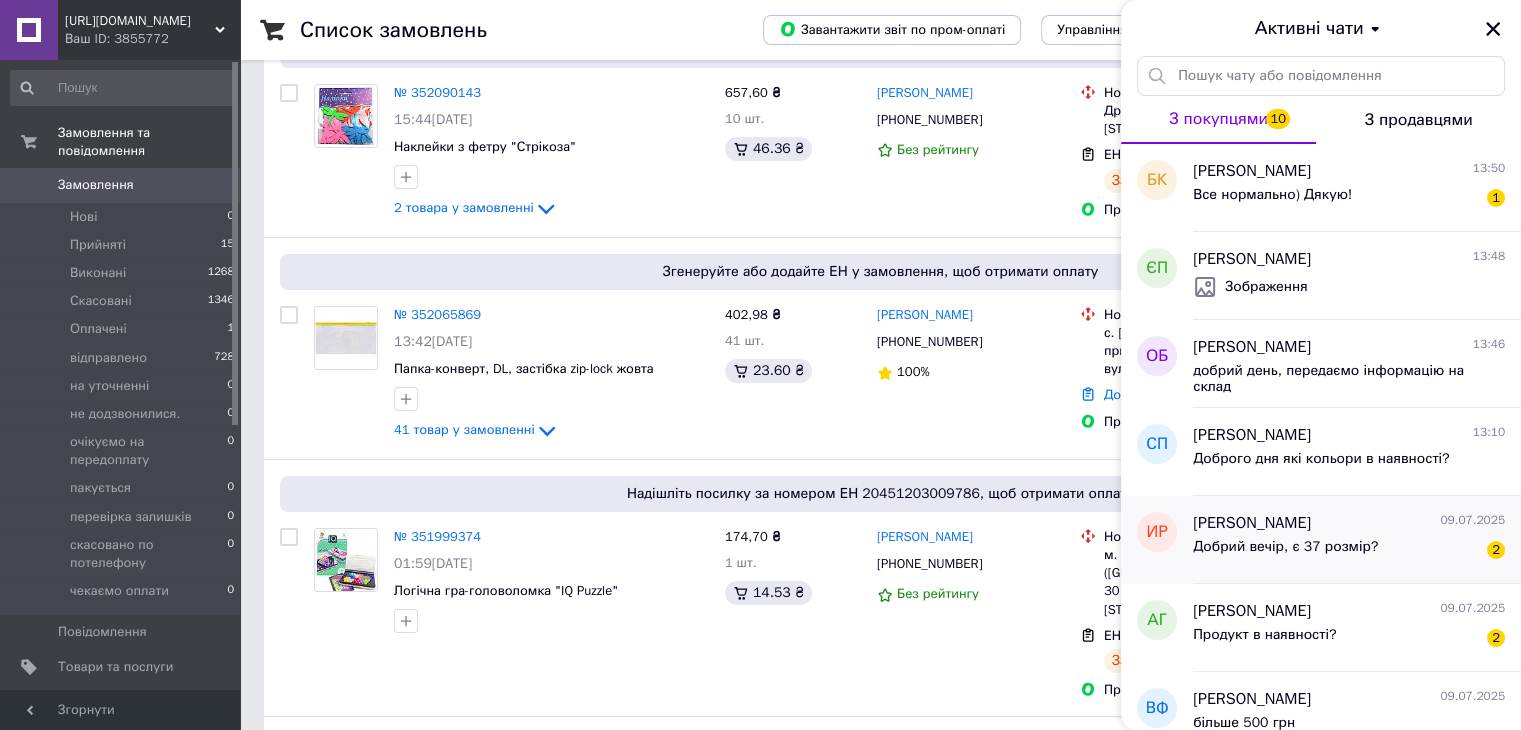 click on "Добрий вечір, є 37 розмір?" at bounding box center (1285, 553) 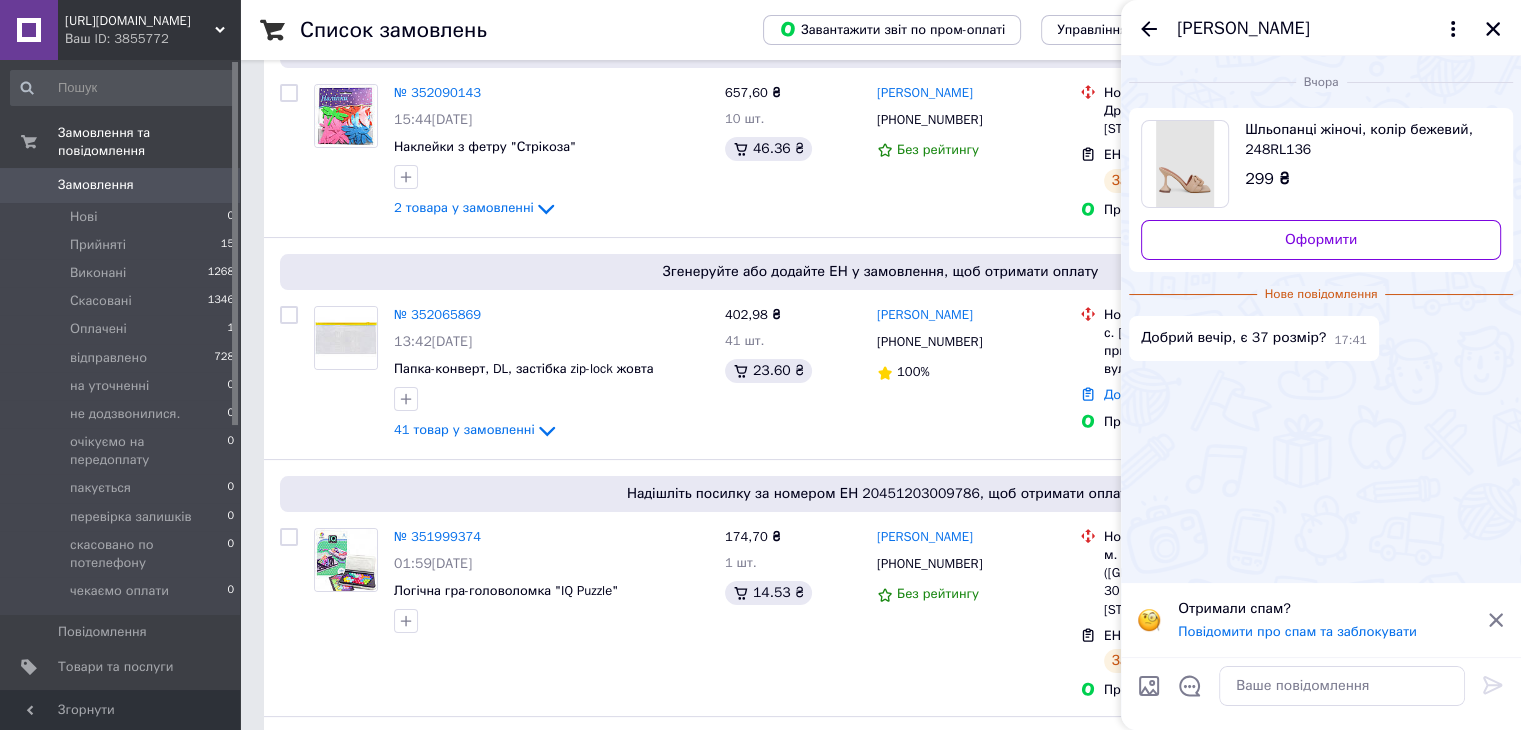click on "Инна Рагоза" at bounding box center (1321, 28) 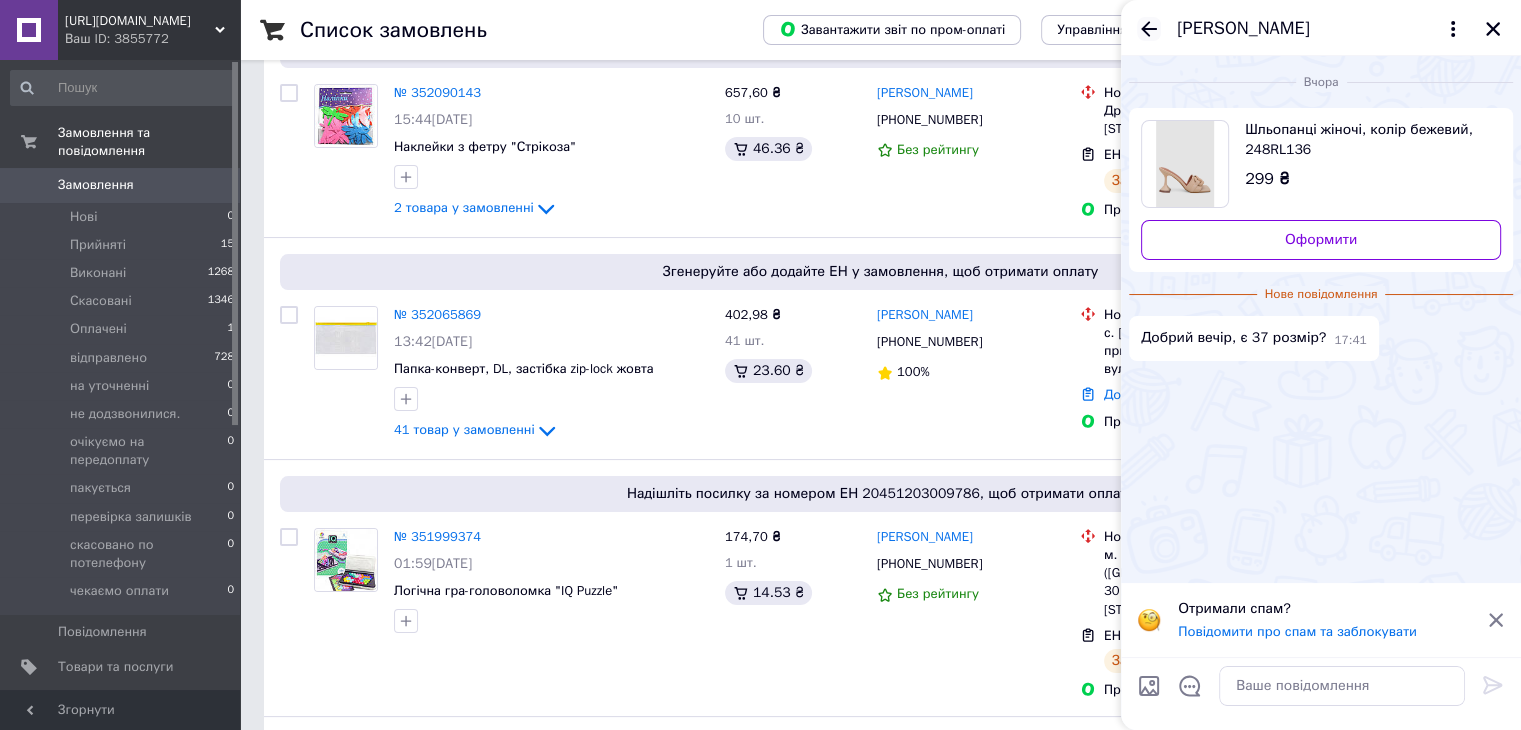 click 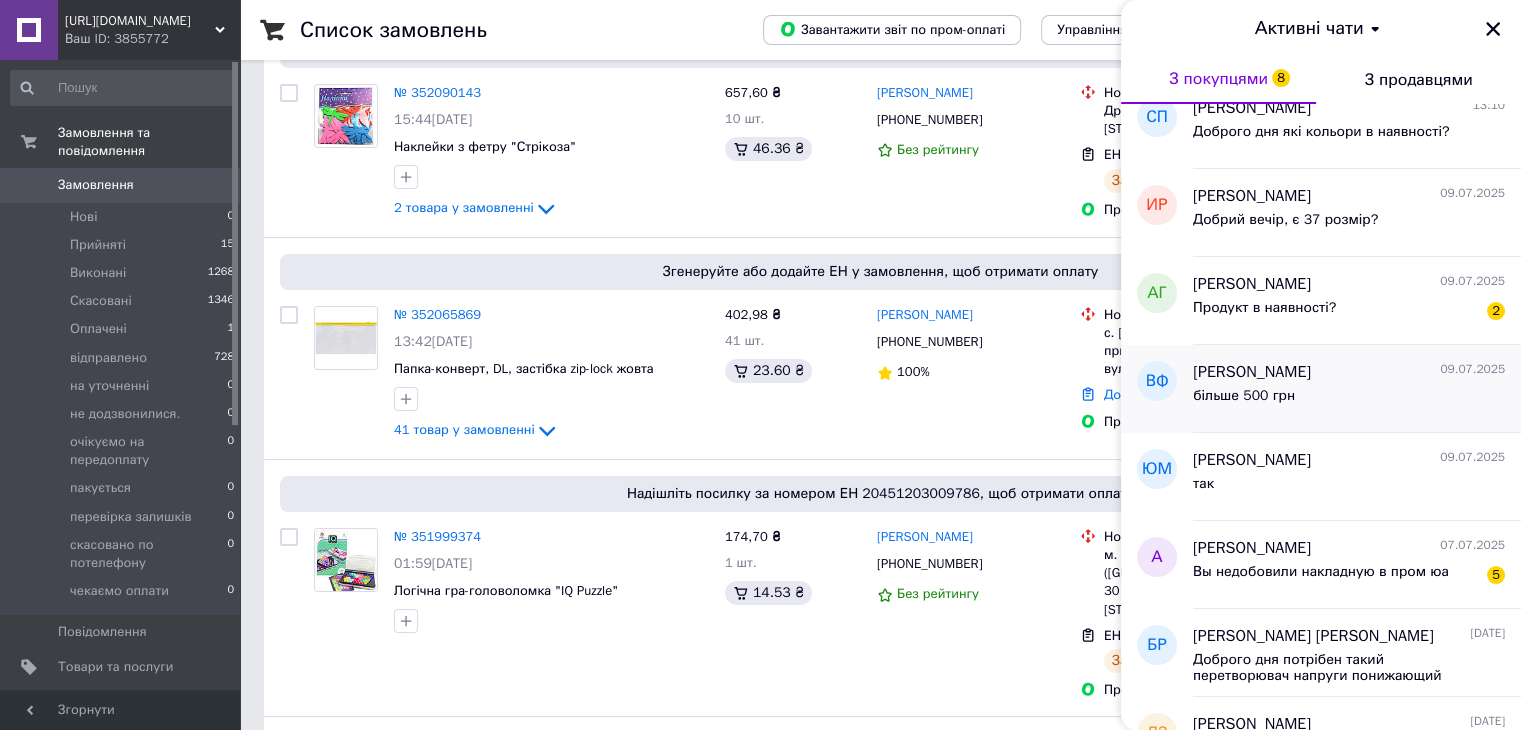 scroll, scrollTop: 300, scrollLeft: 0, axis: vertical 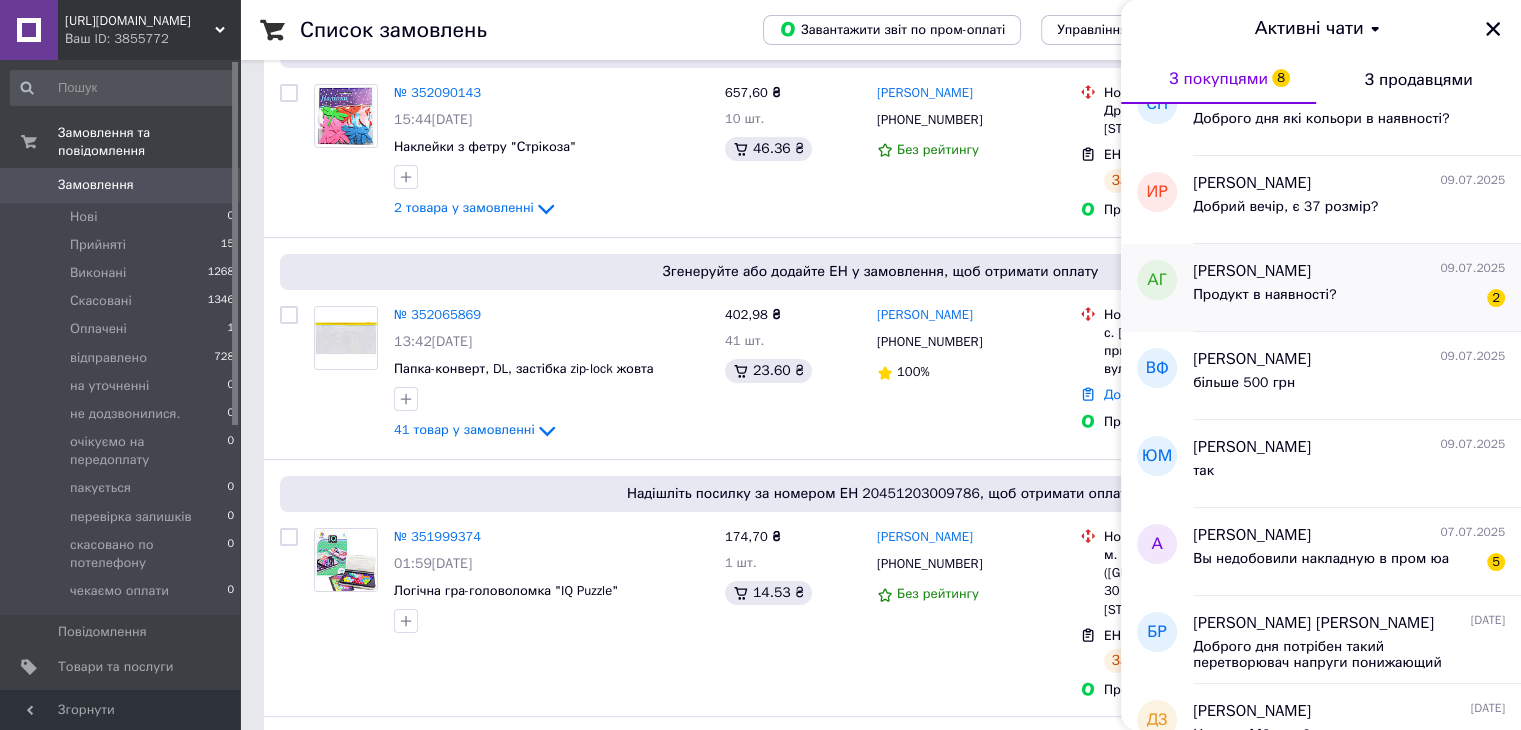 click on "Продукт в наявності?" at bounding box center [1264, 301] 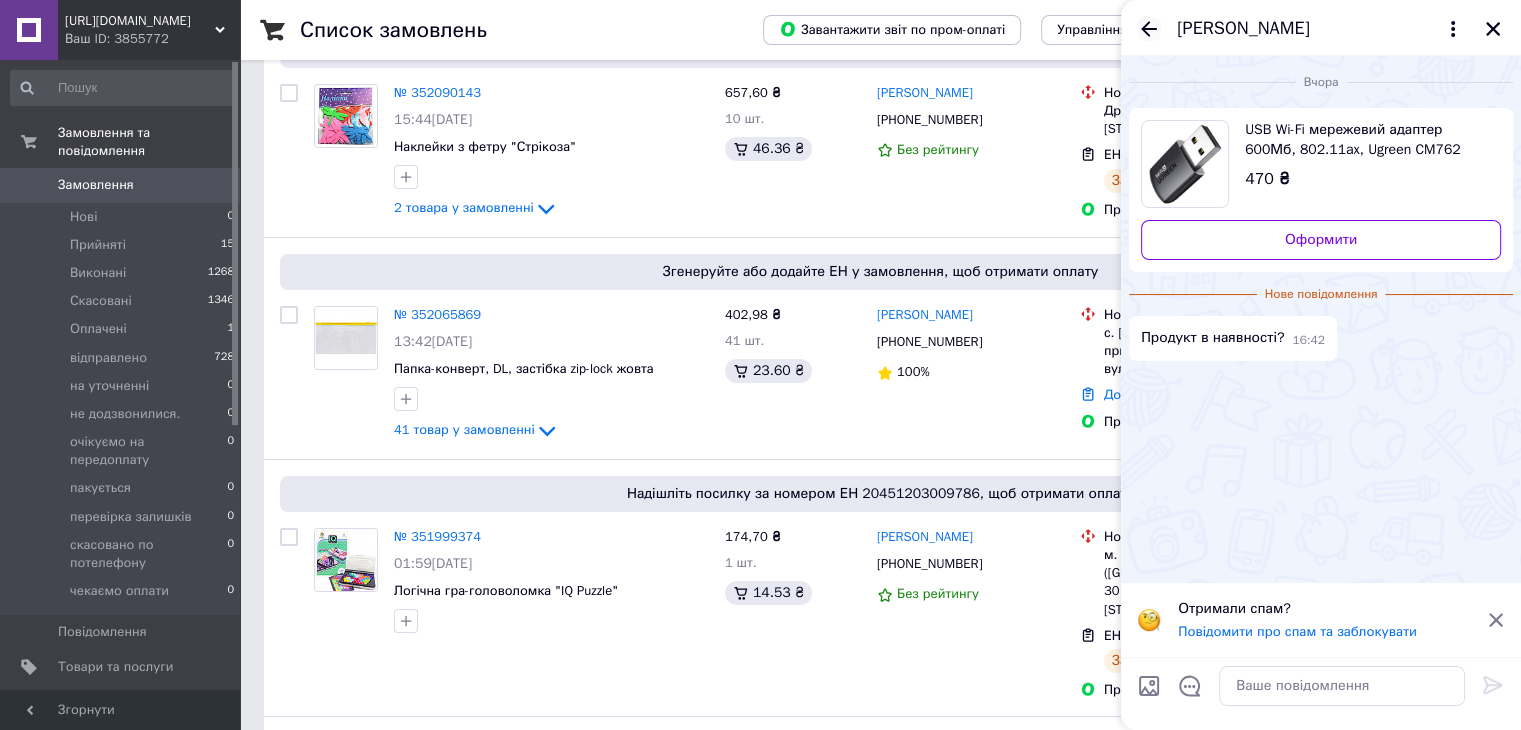 click 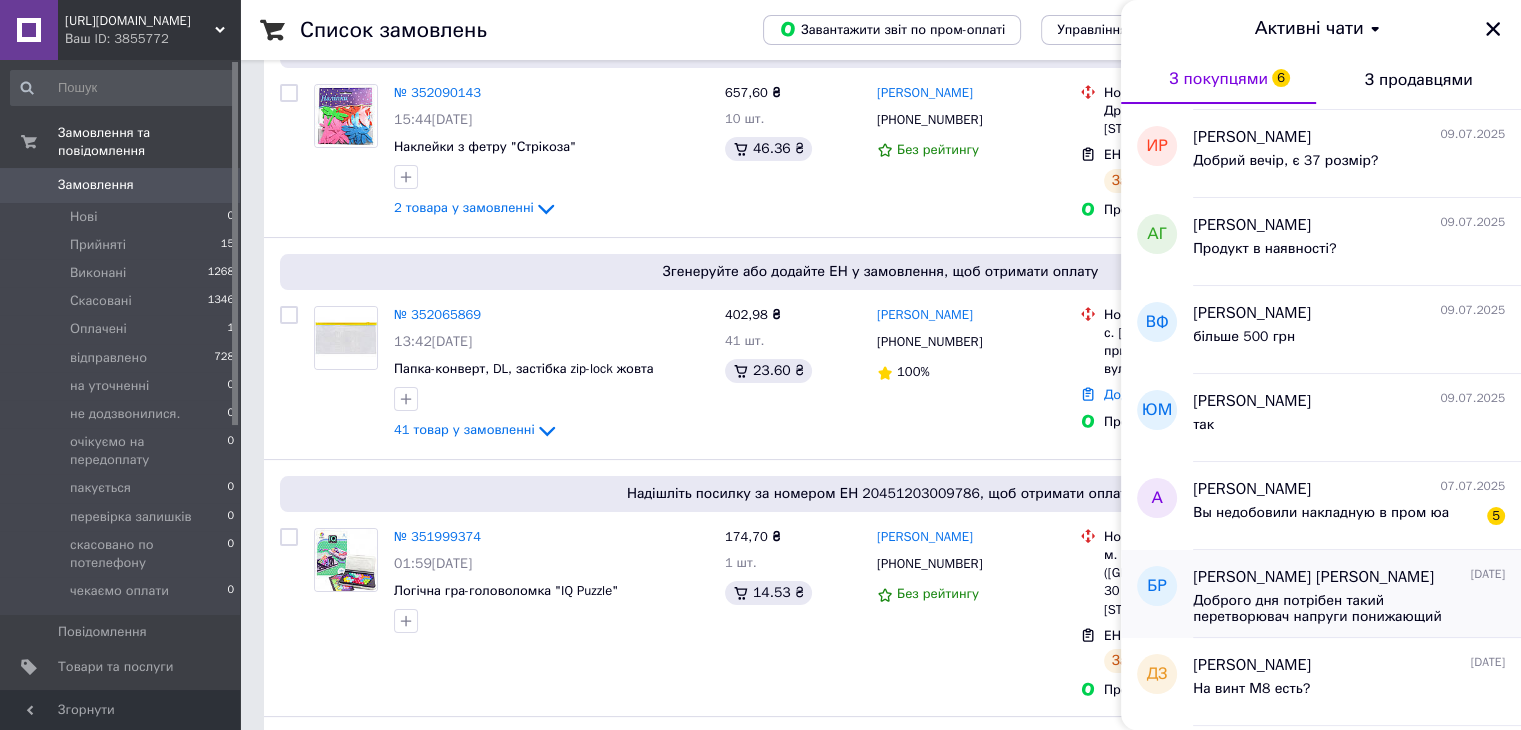 scroll, scrollTop: 400, scrollLeft: 0, axis: vertical 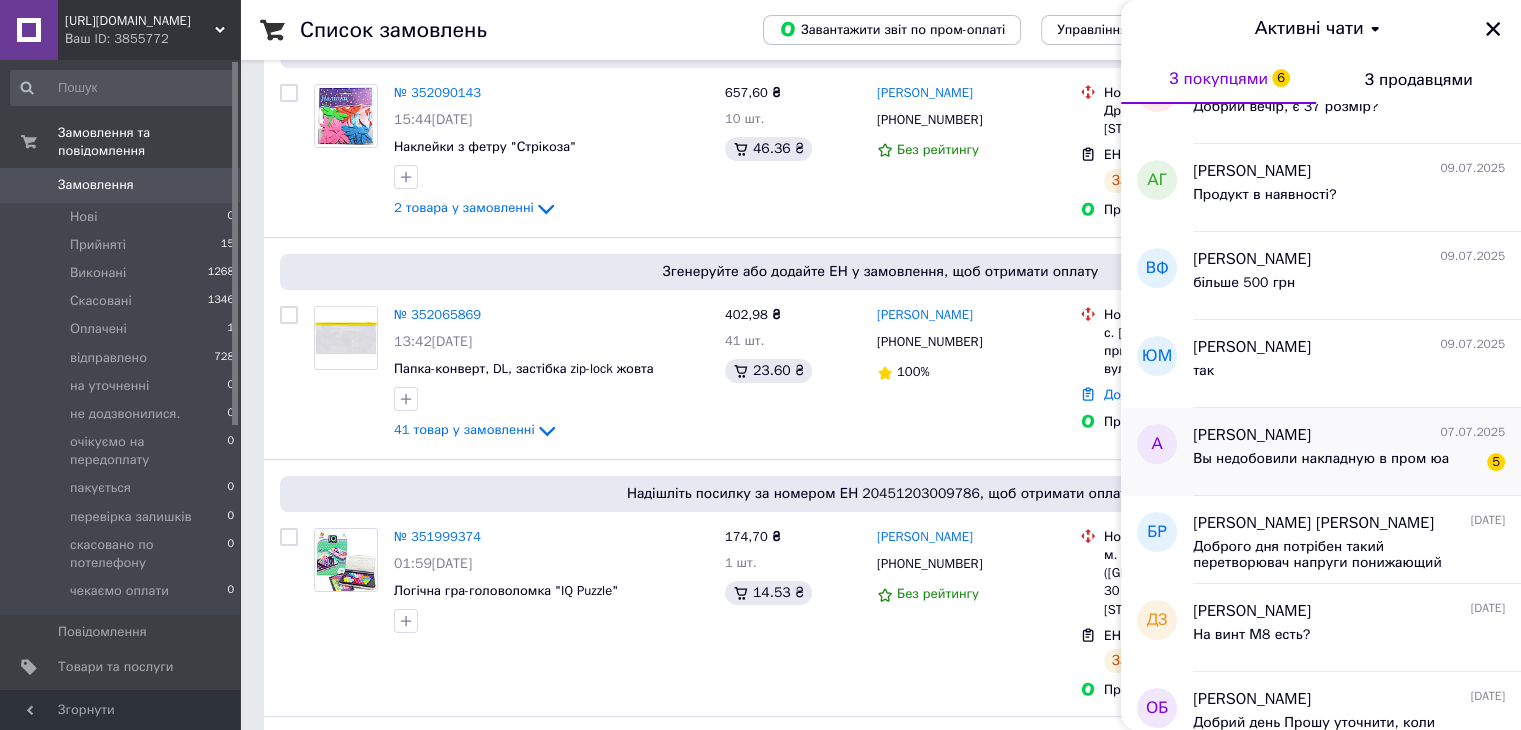 click on "Альбина  Молчанова 07.07.2025 Вы недобовили накладную в пром юа 5" at bounding box center [1357, 452] 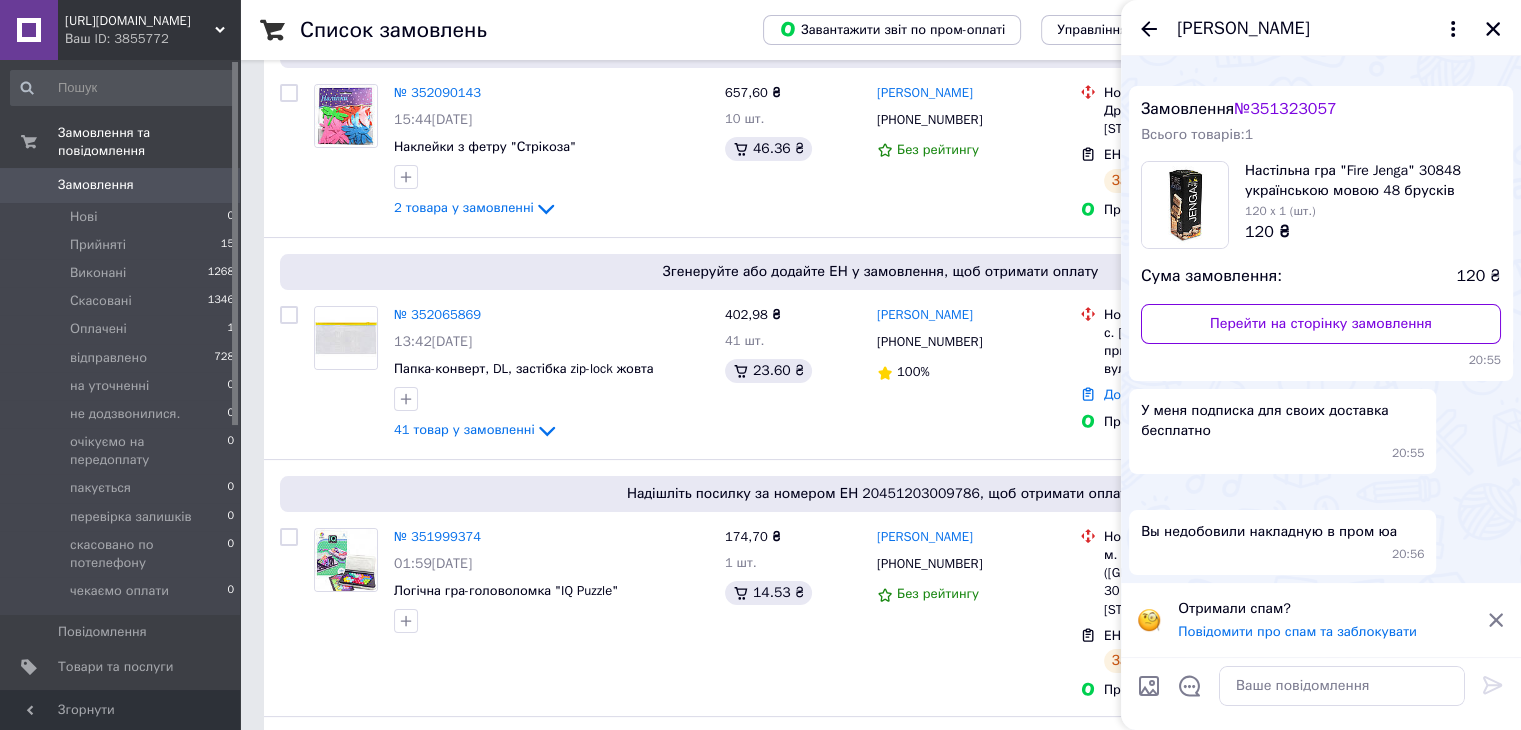 scroll, scrollTop: 622, scrollLeft: 0, axis: vertical 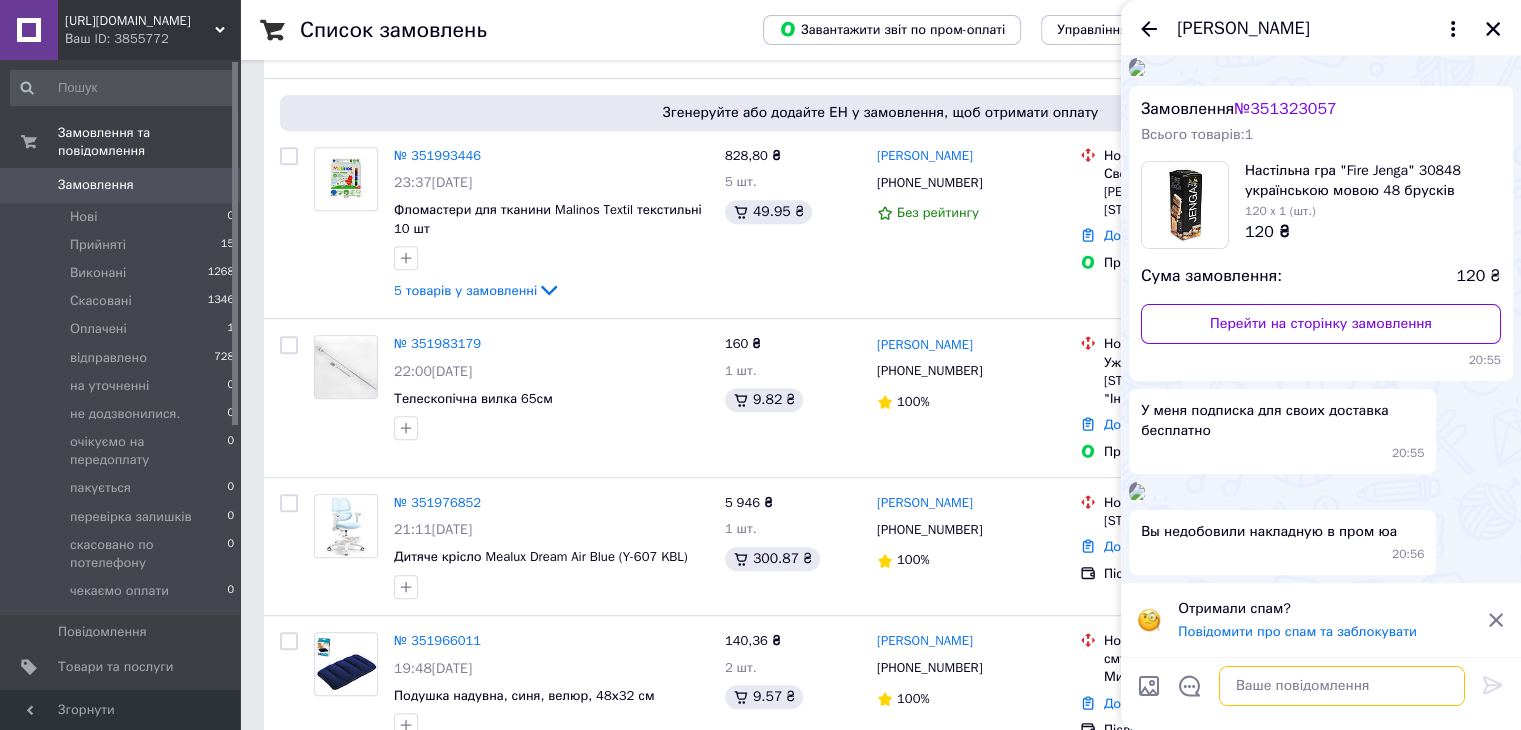 click at bounding box center [1342, 686] 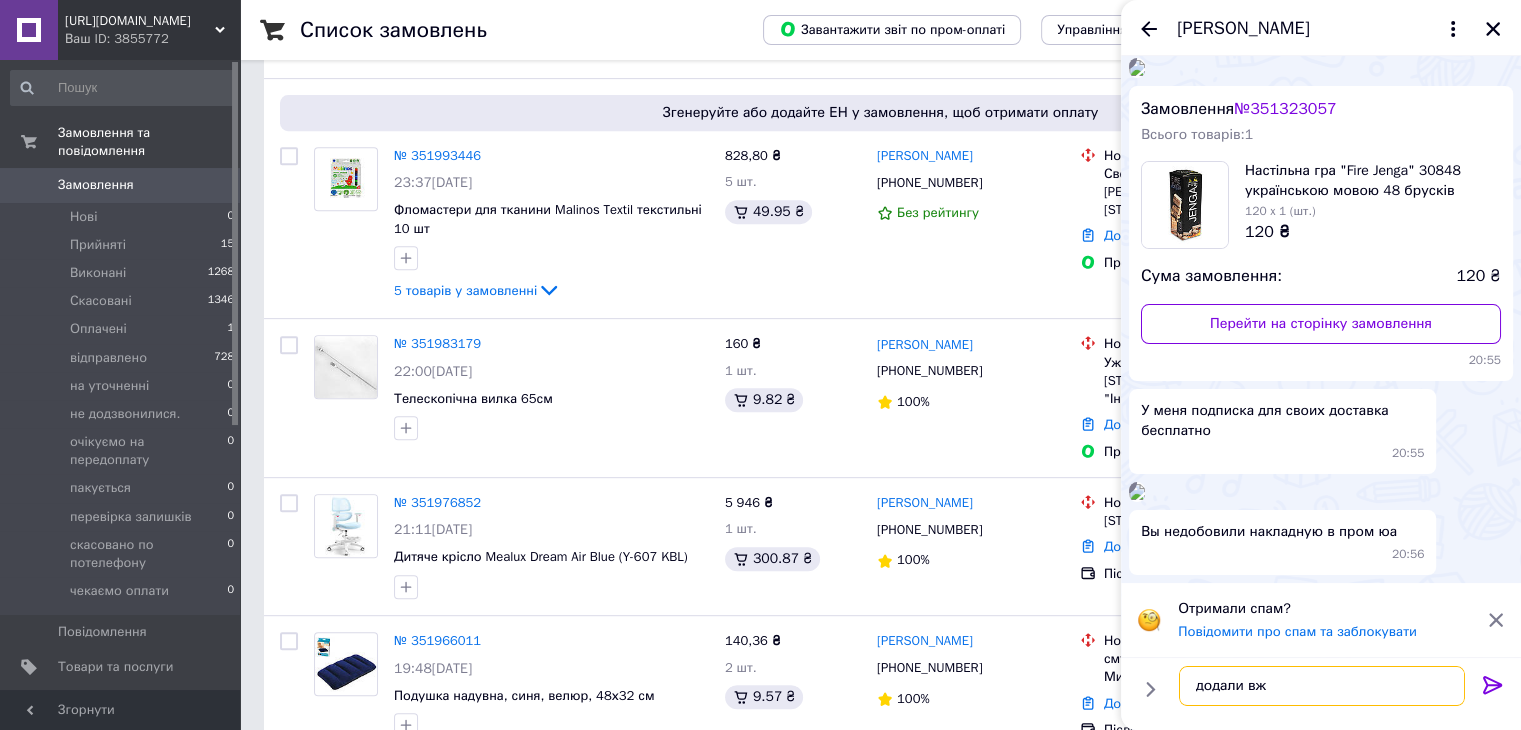 type on "додали вже" 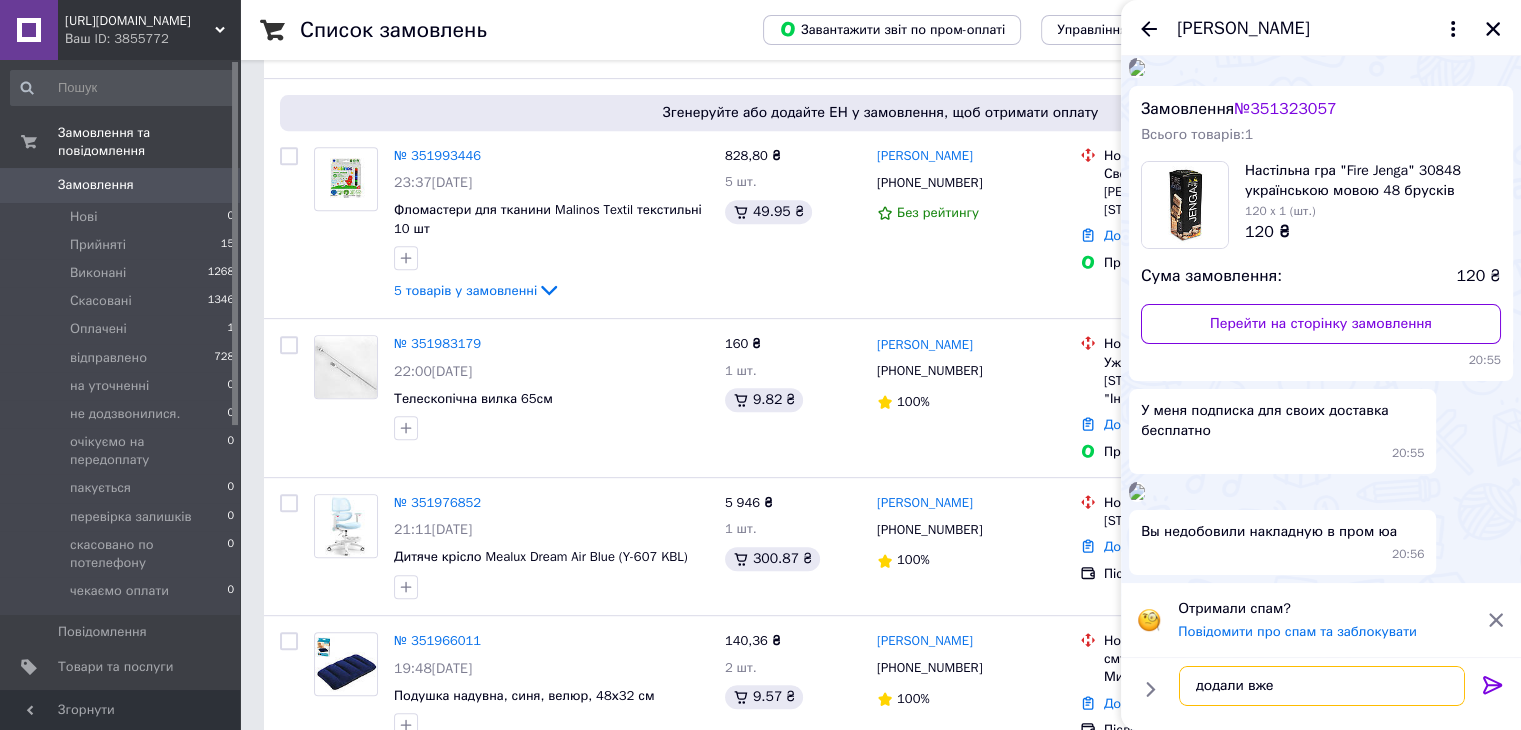 type 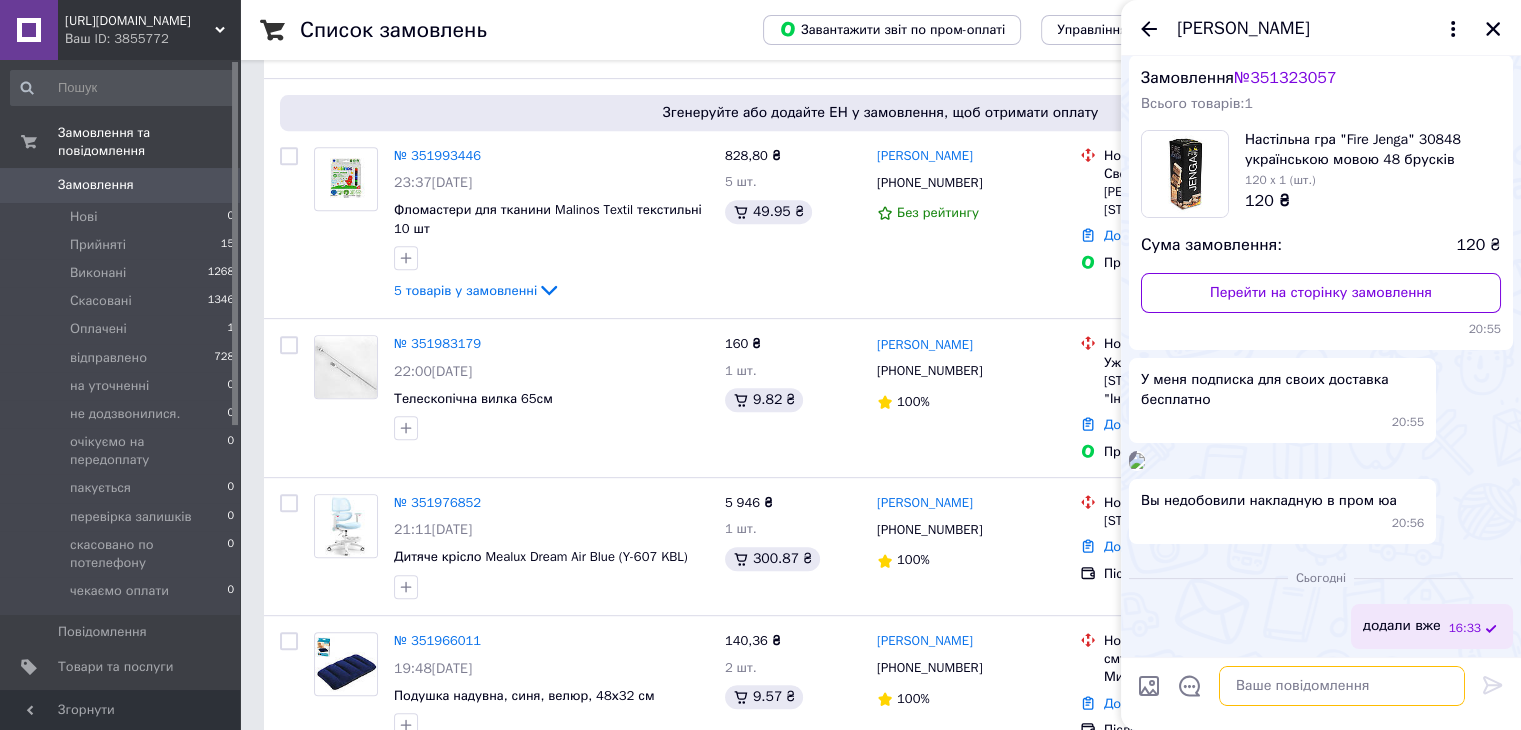 scroll, scrollTop: 221, scrollLeft: 0, axis: vertical 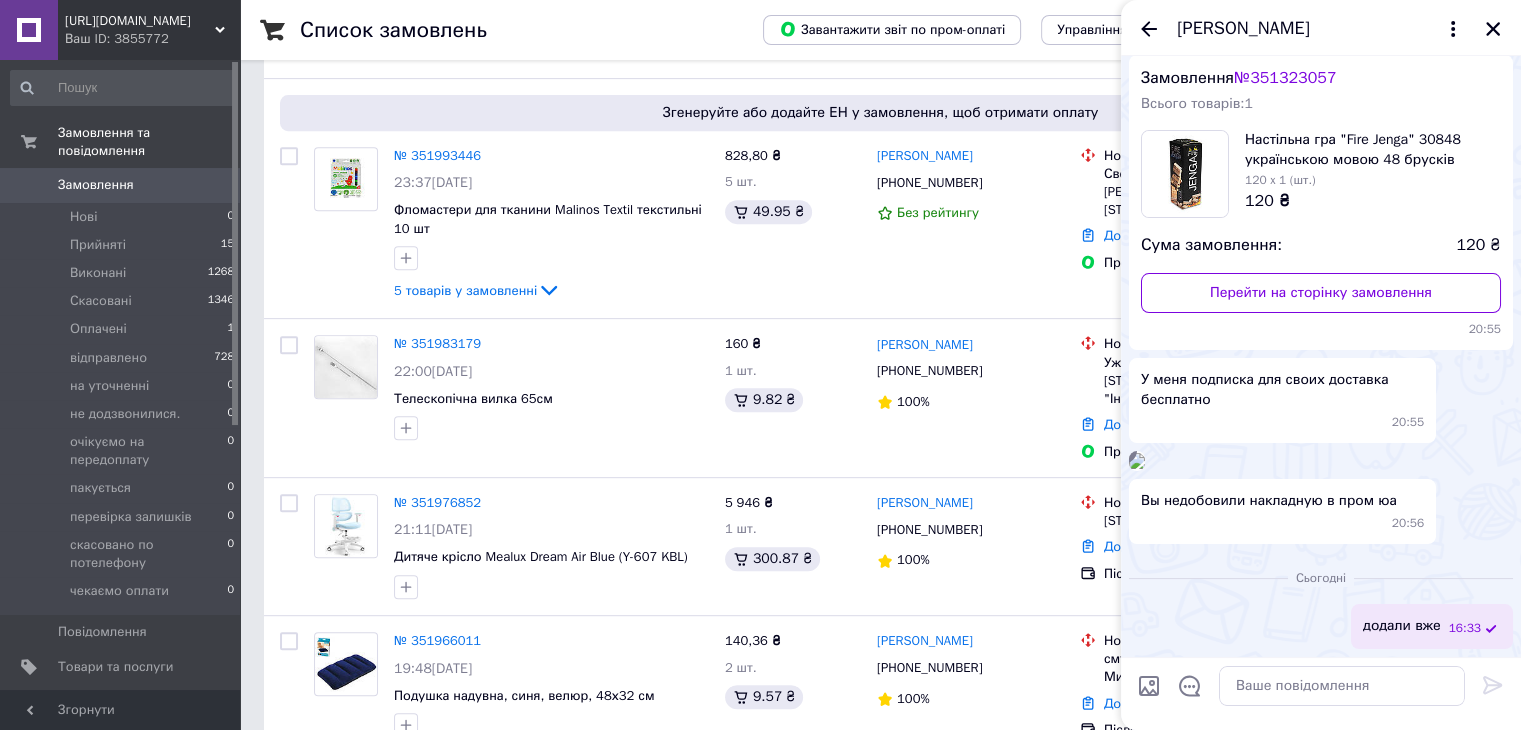 click on "Замовлення  № 351323057 Всього товарів:  1 Настільна гра "Fire Jenga" 30848 українською мовою 48 брусків 120 x 1 (шт.) 120 ₴ Сума замовлення: 120 ₴ Перейти на сторінку замовлення 20:55" at bounding box center [1321, 202] 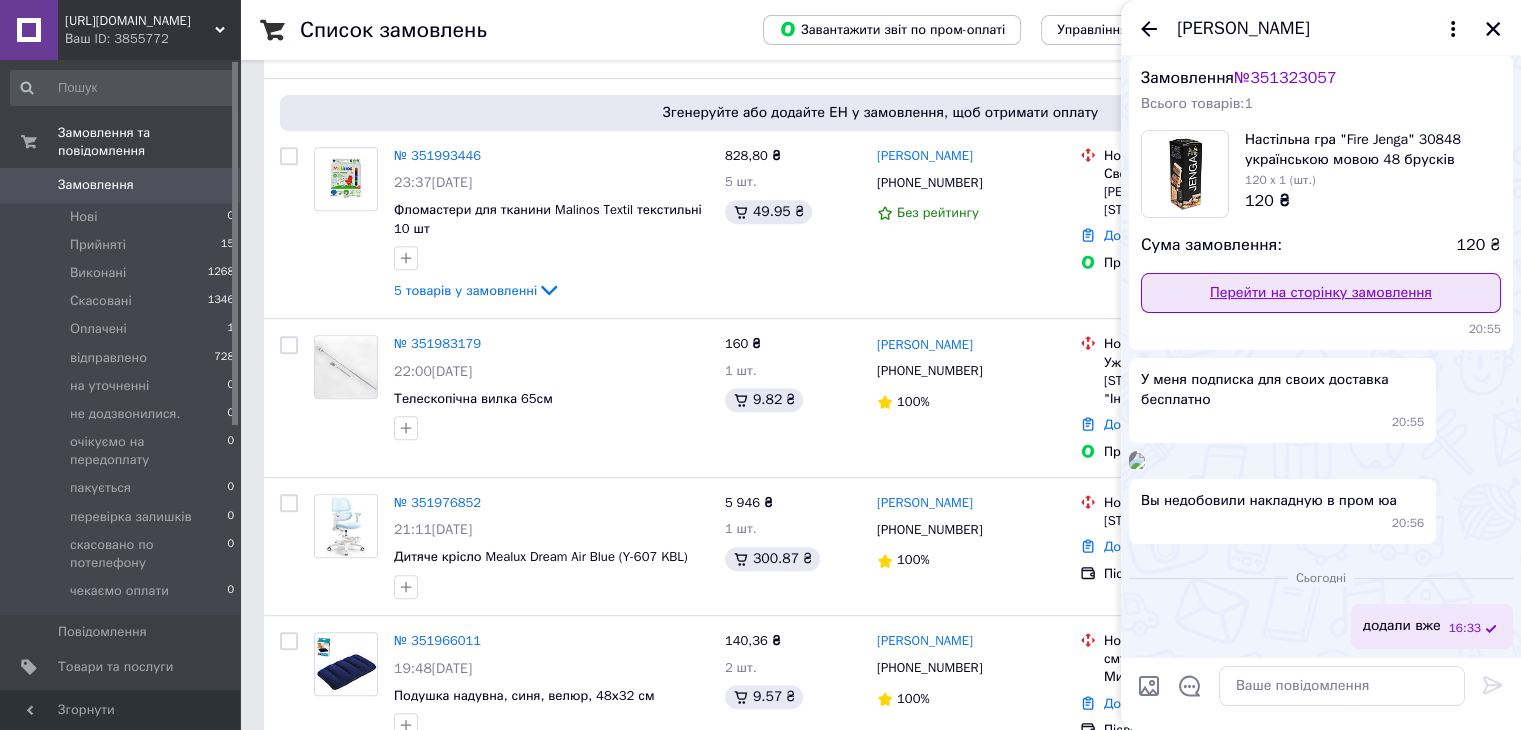click on "Перейти на сторінку замовлення" at bounding box center [1321, 293] 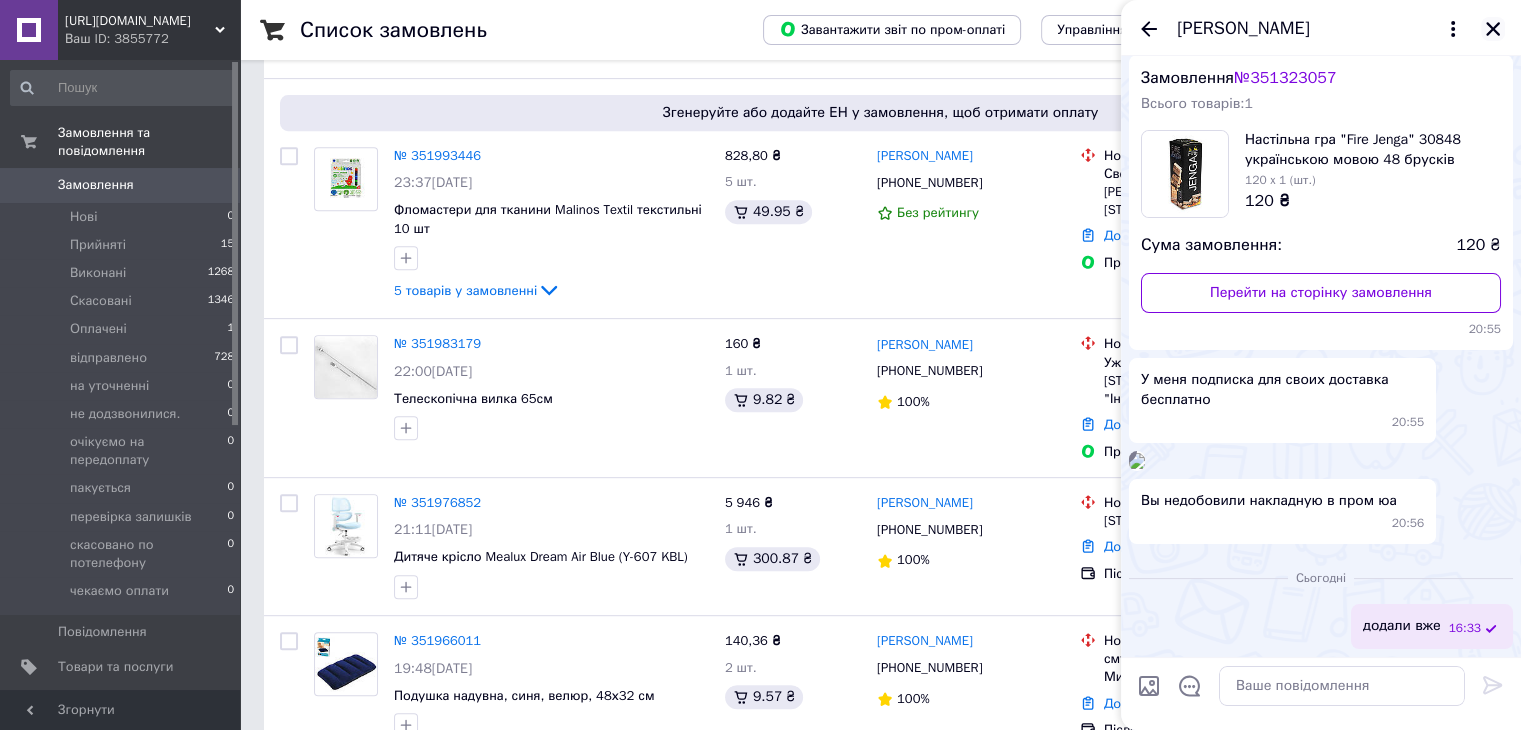 click at bounding box center [1493, 29] 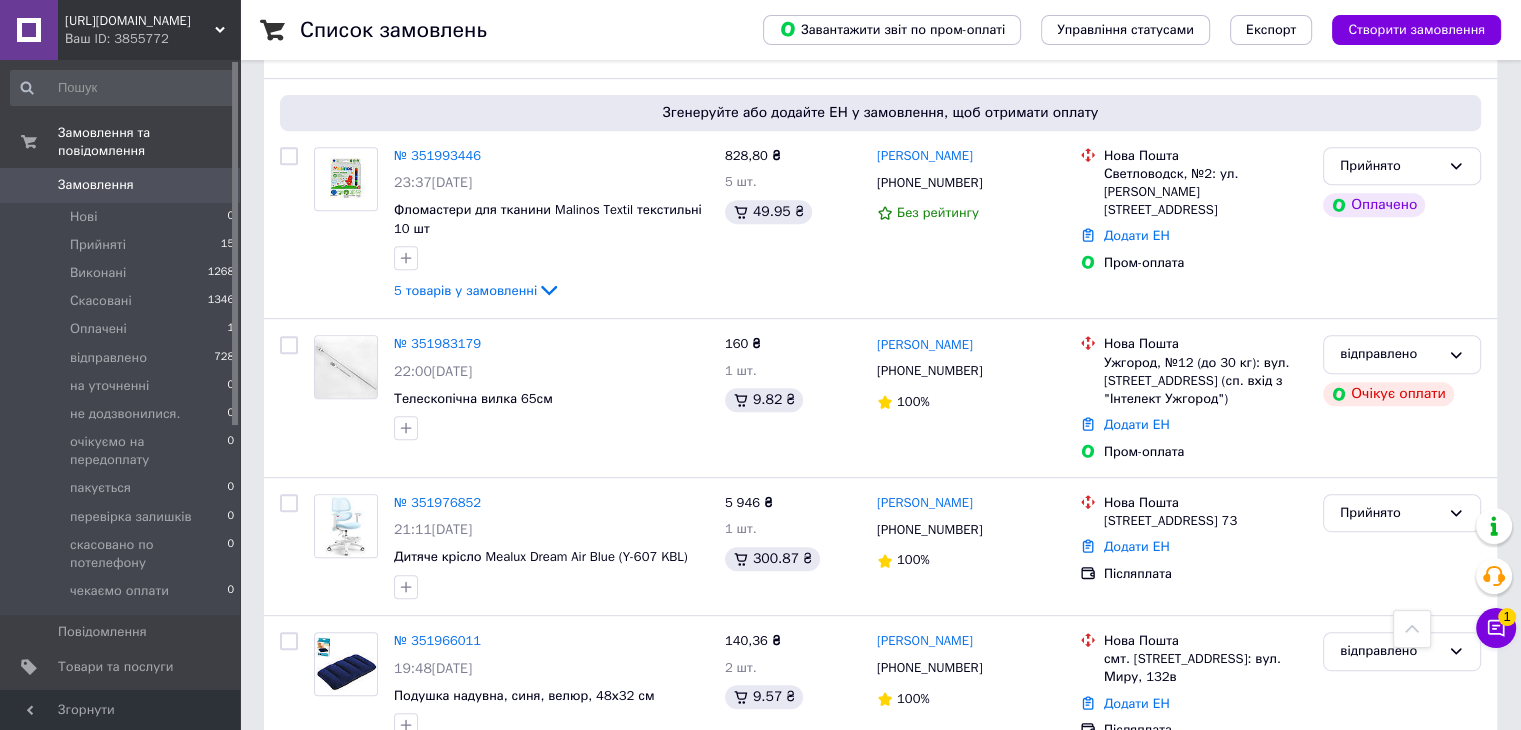 click on "Замовлення" at bounding box center [121, 185] 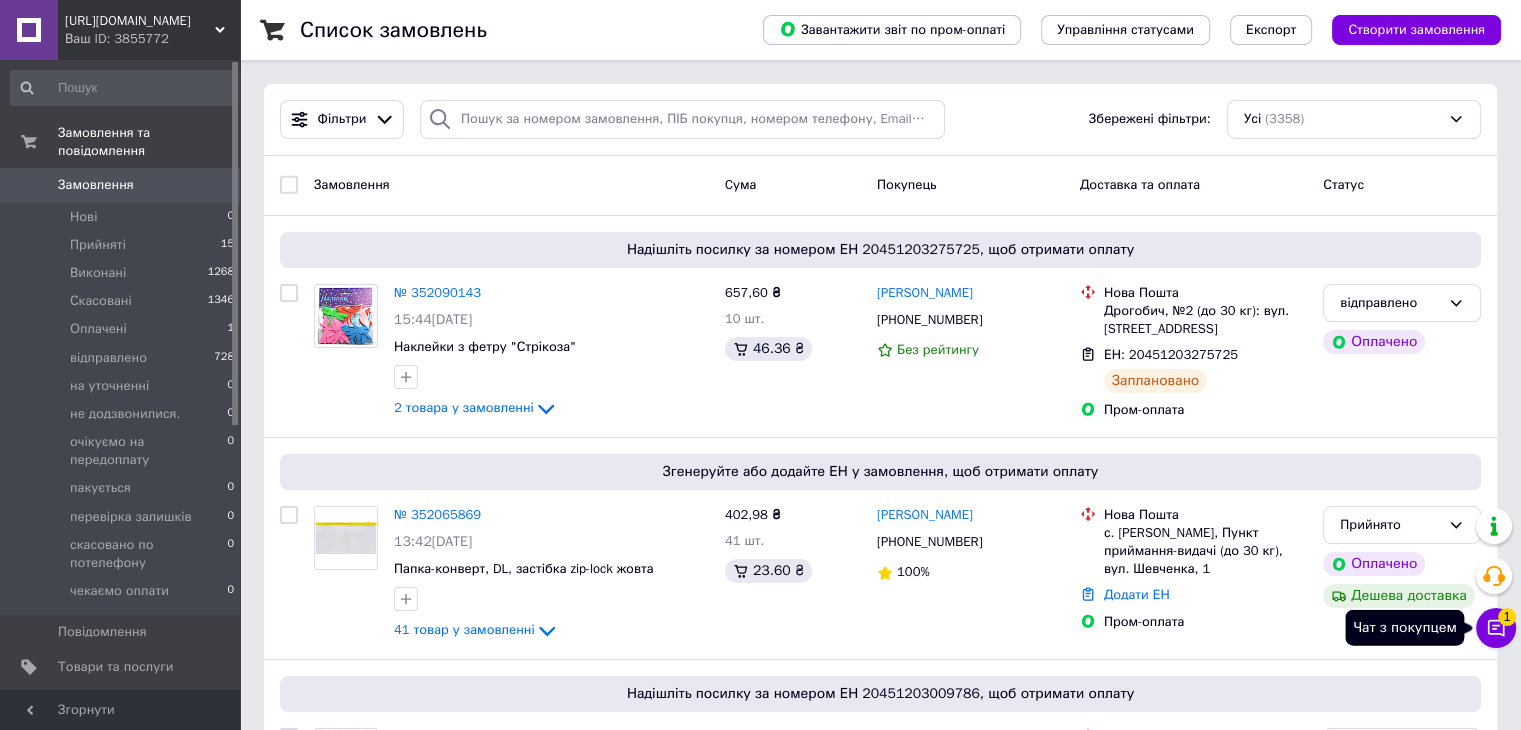 click on "Чат з покупцем 1" at bounding box center (1496, 628) 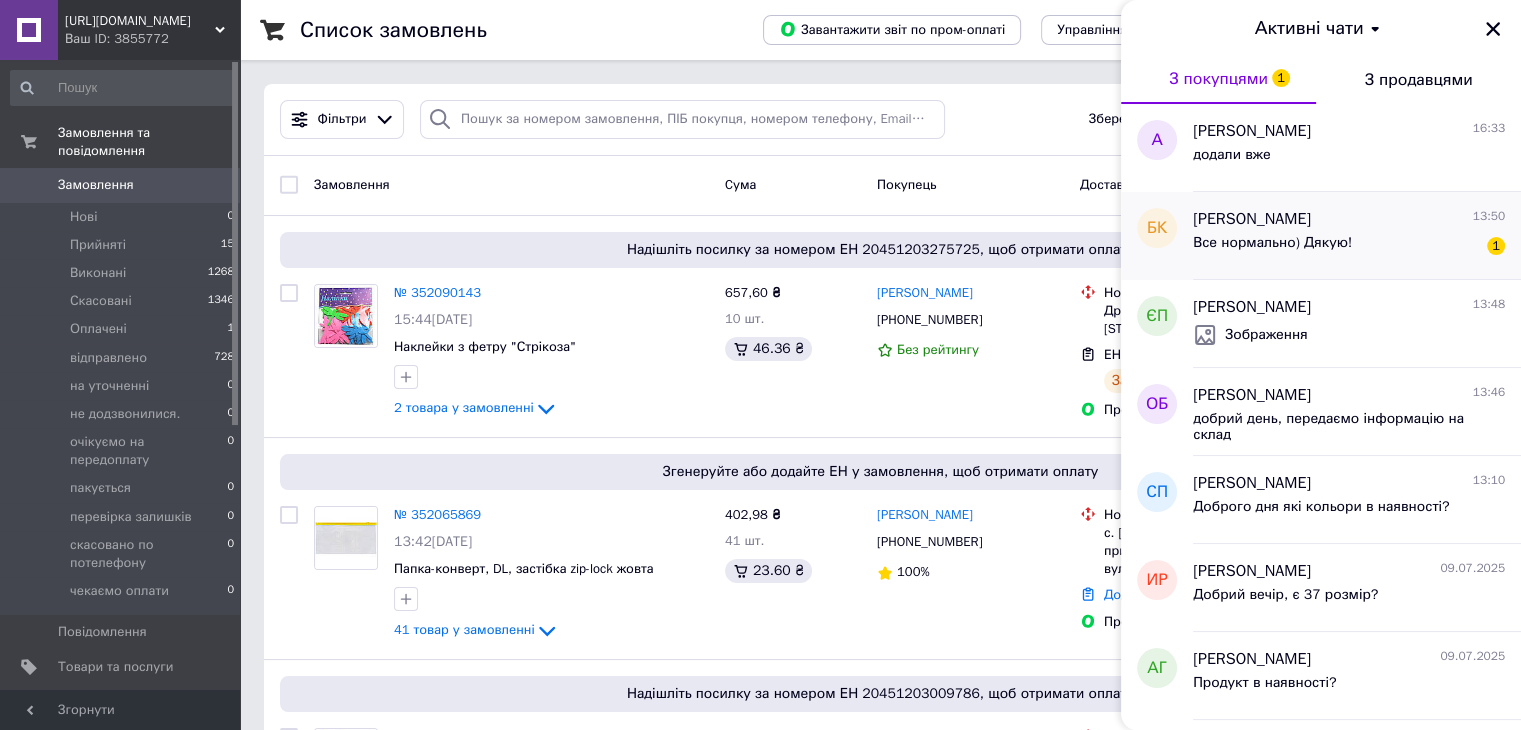 click on "Все нормально)
Дякую! 1" at bounding box center [1349, 247] 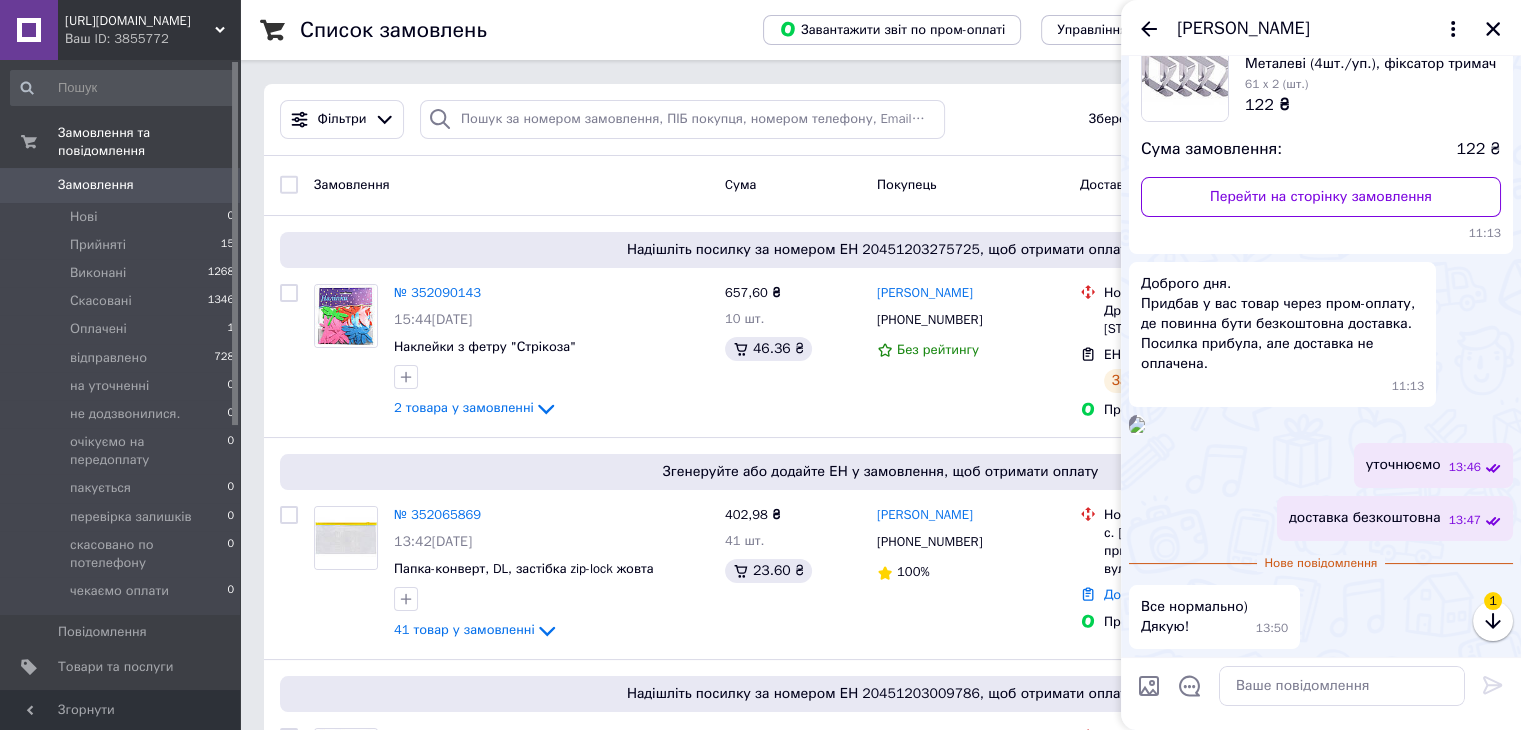 scroll, scrollTop: 429, scrollLeft: 0, axis: vertical 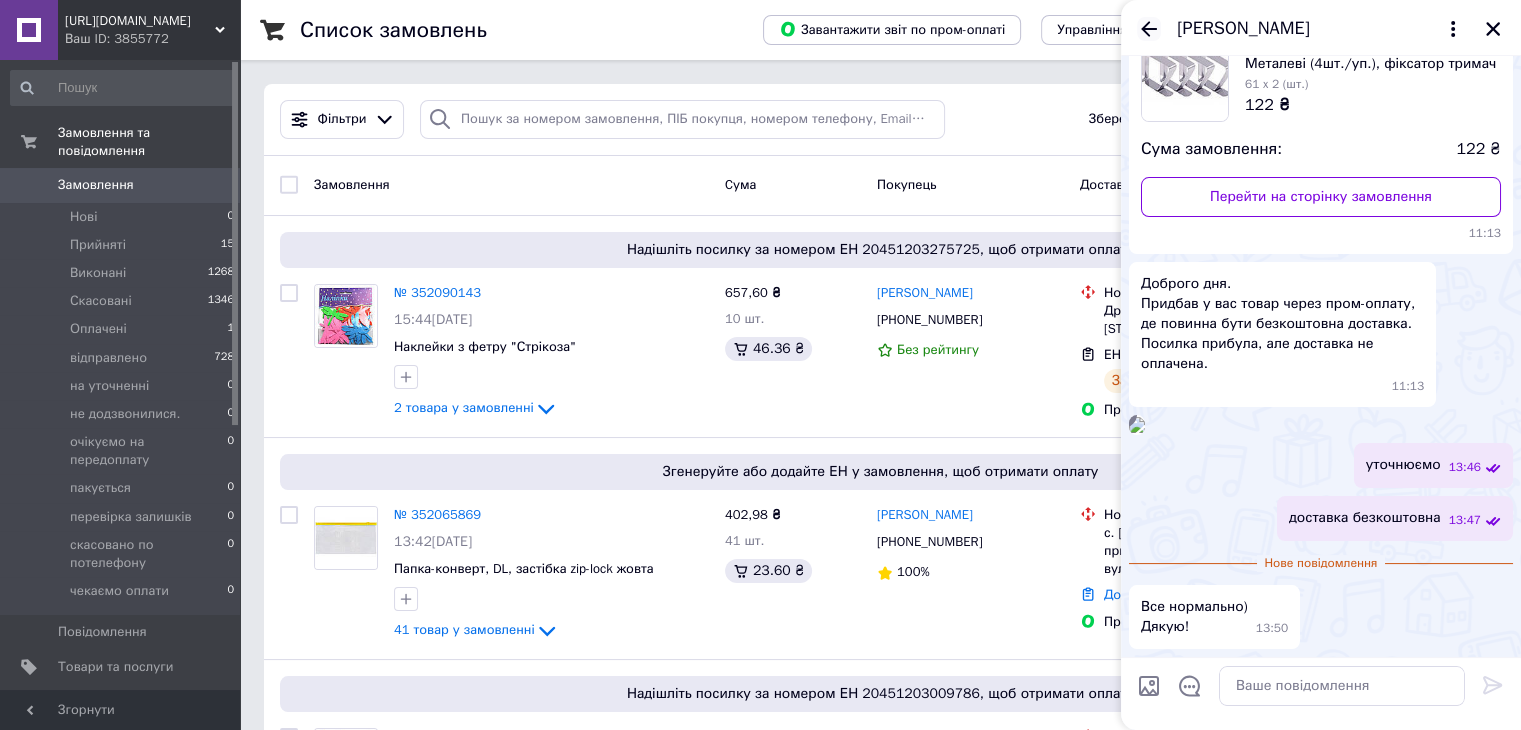 click 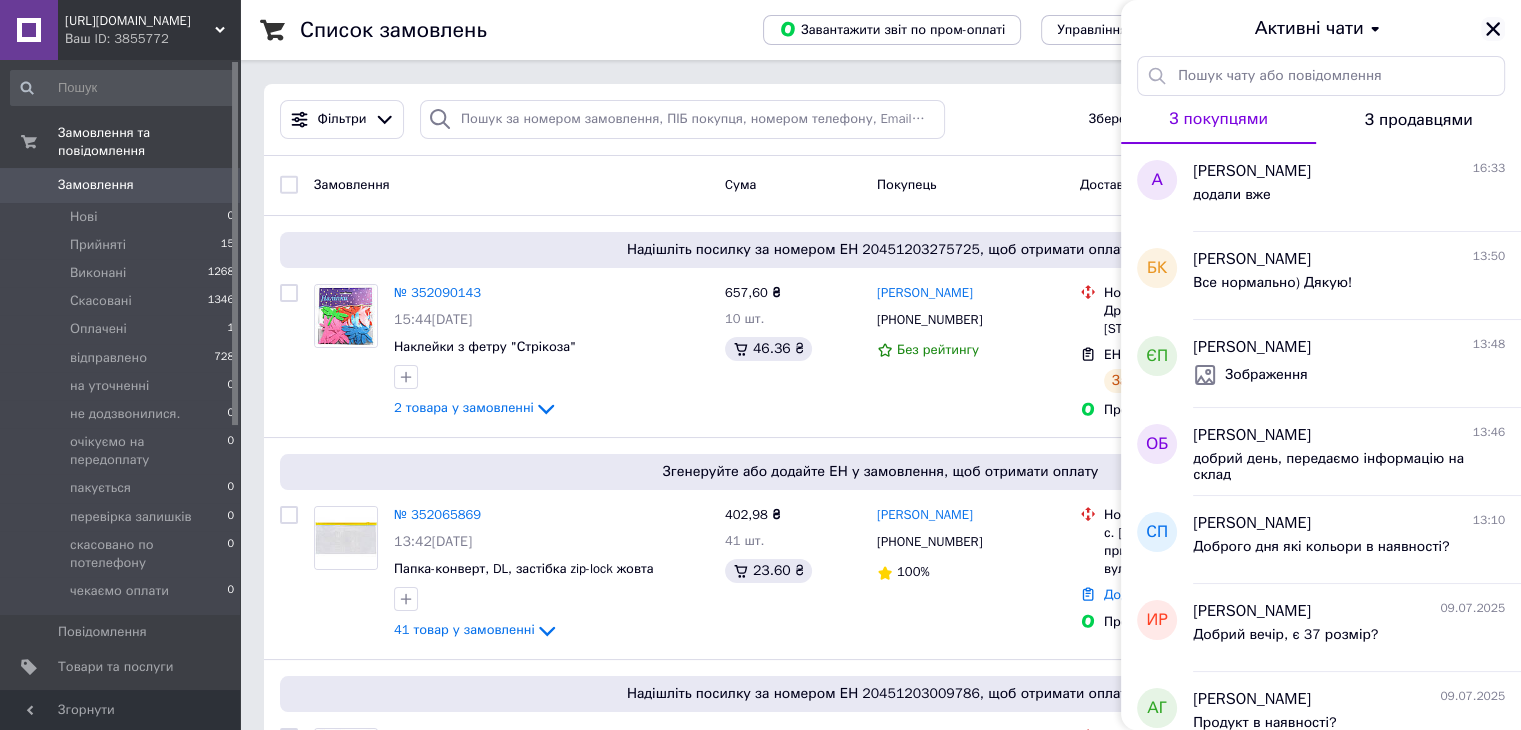 click 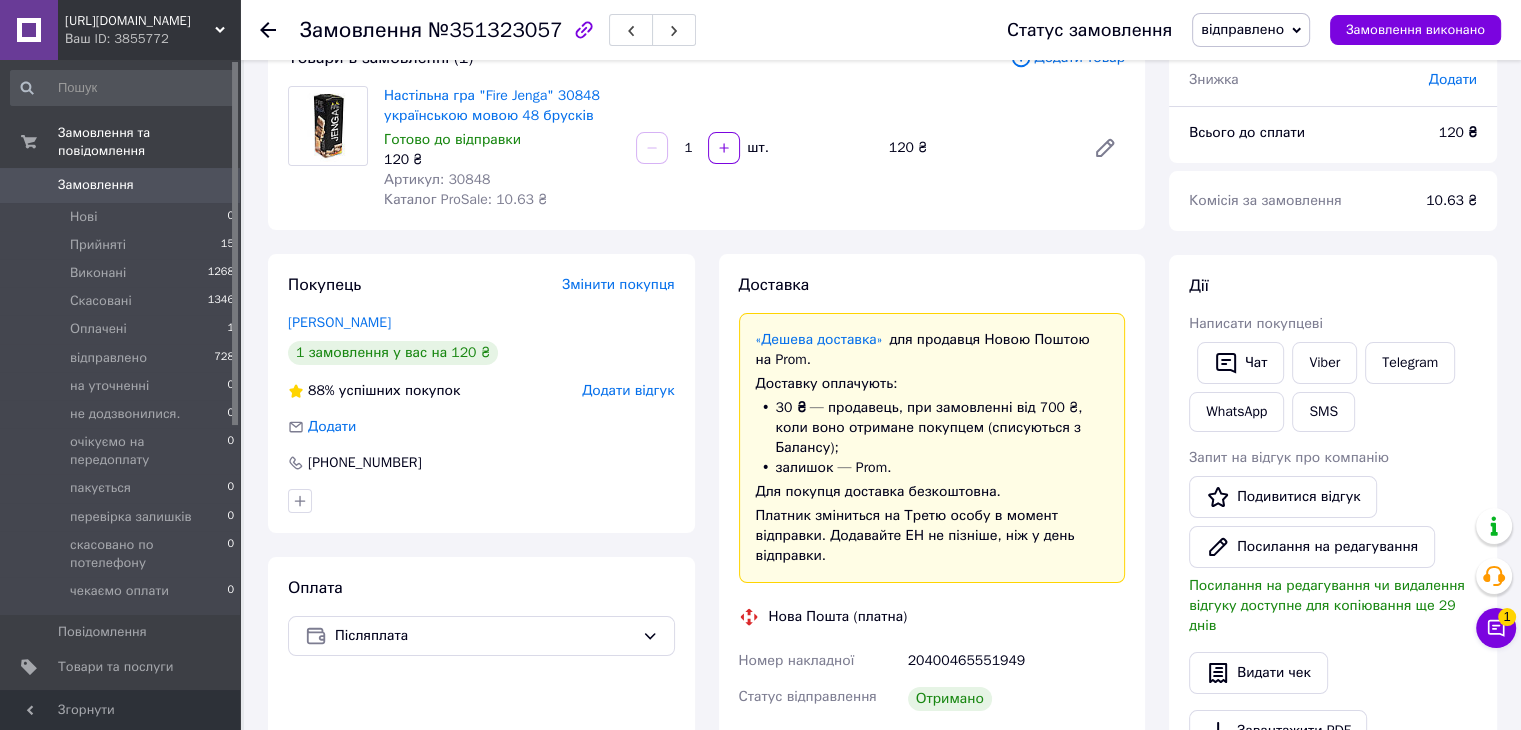 scroll, scrollTop: 0, scrollLeft: 0, axis: both 